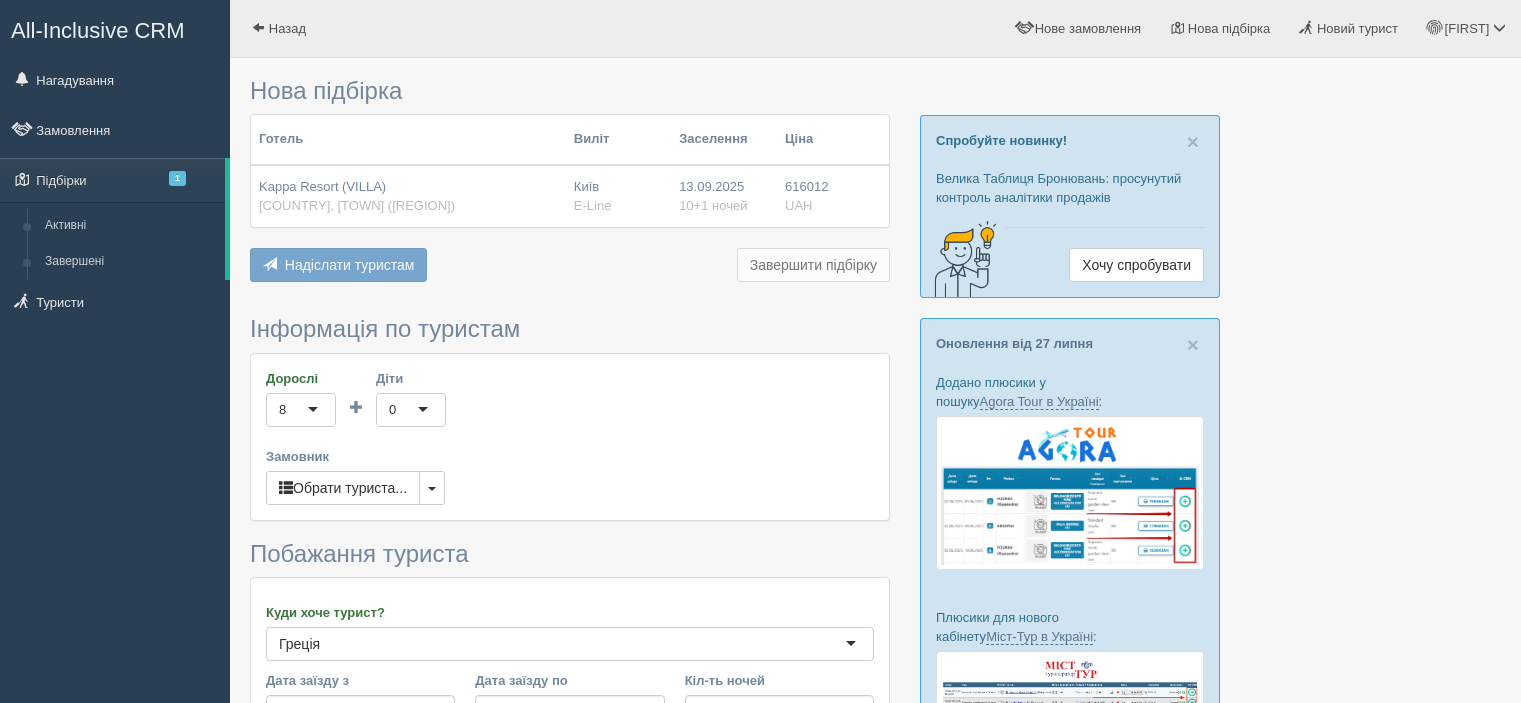scroll, scrollTop: 0, scrollLeft: 0, axis: both 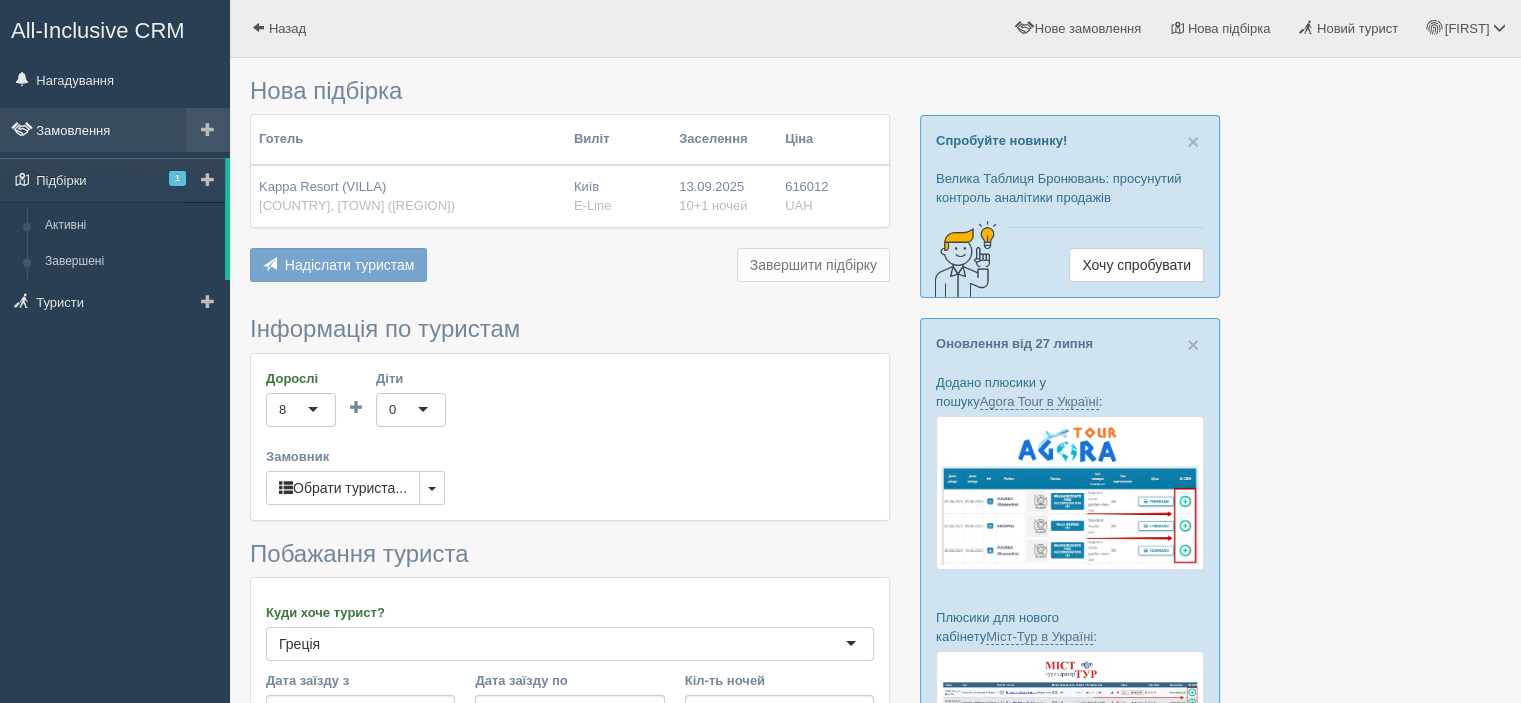 click on "Замовлення" at bounding box center [115, 130] 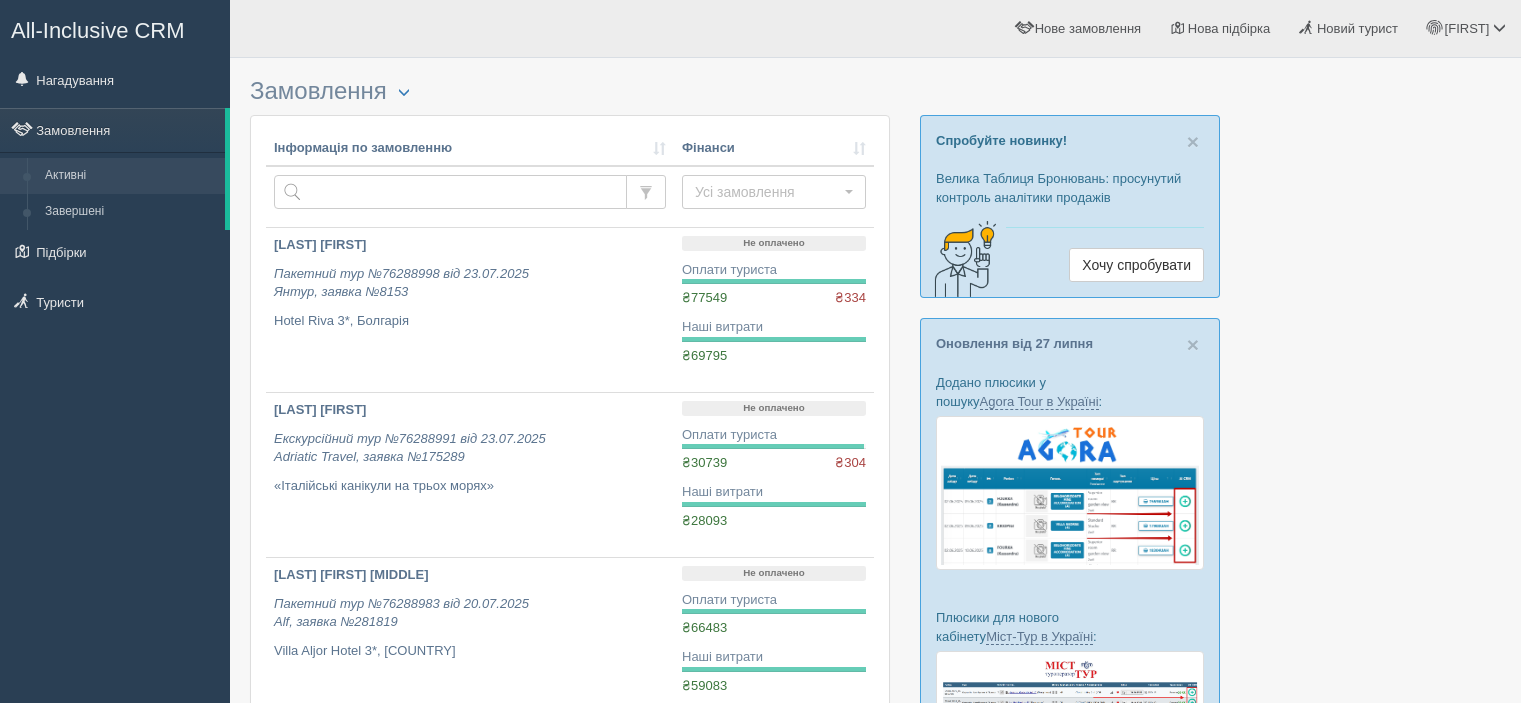 scroll, scrollTop: 0, scrollLeft: 0, axis: both 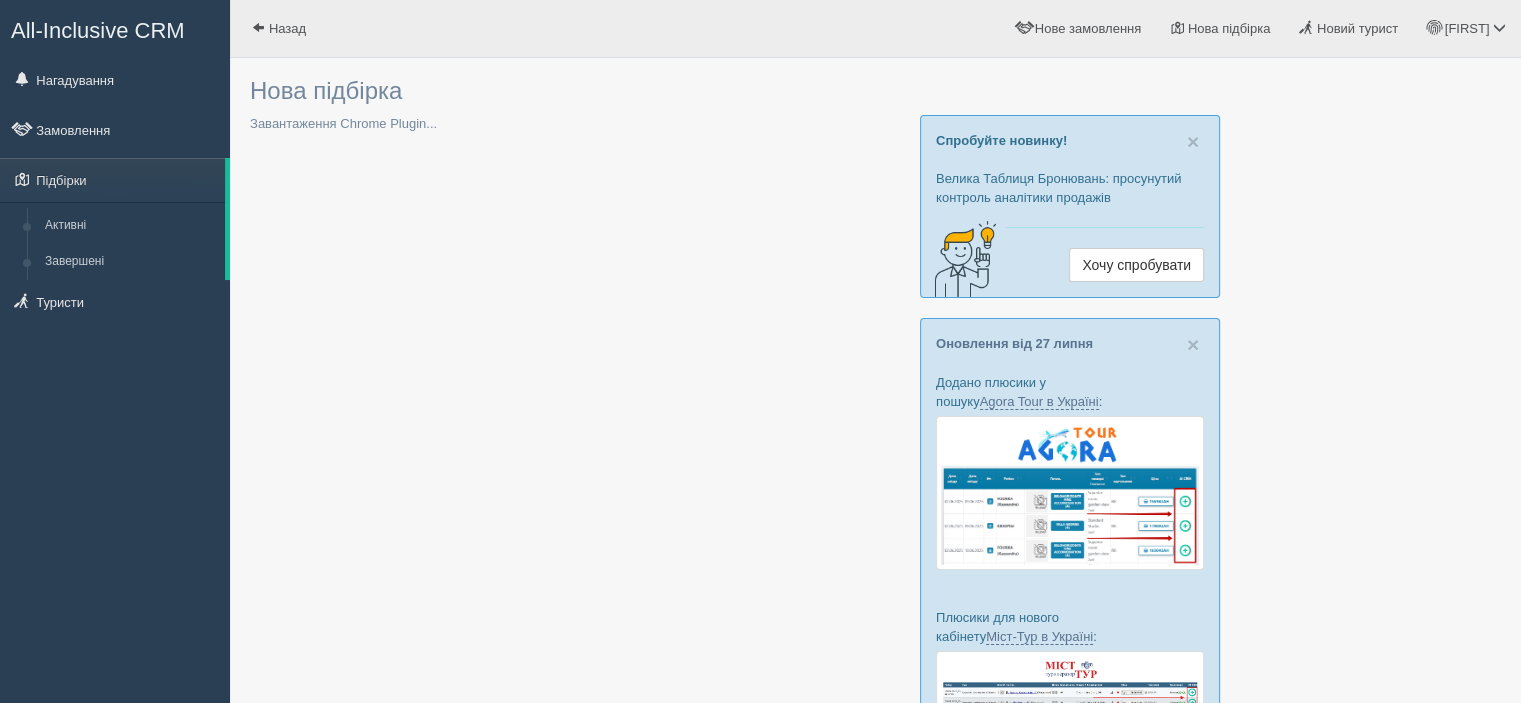 type on "10" 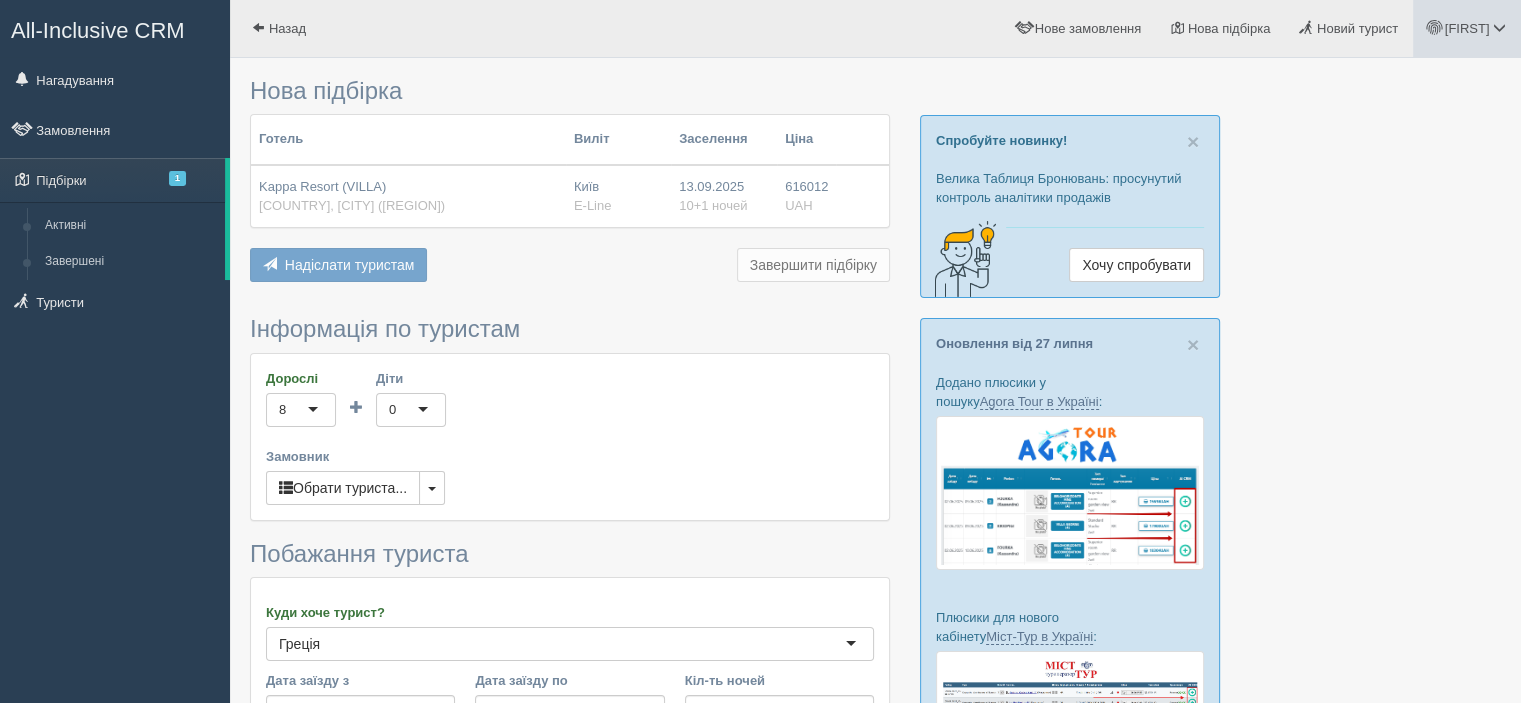 click on "[FIRST]" at bounding box center (1467, 28) 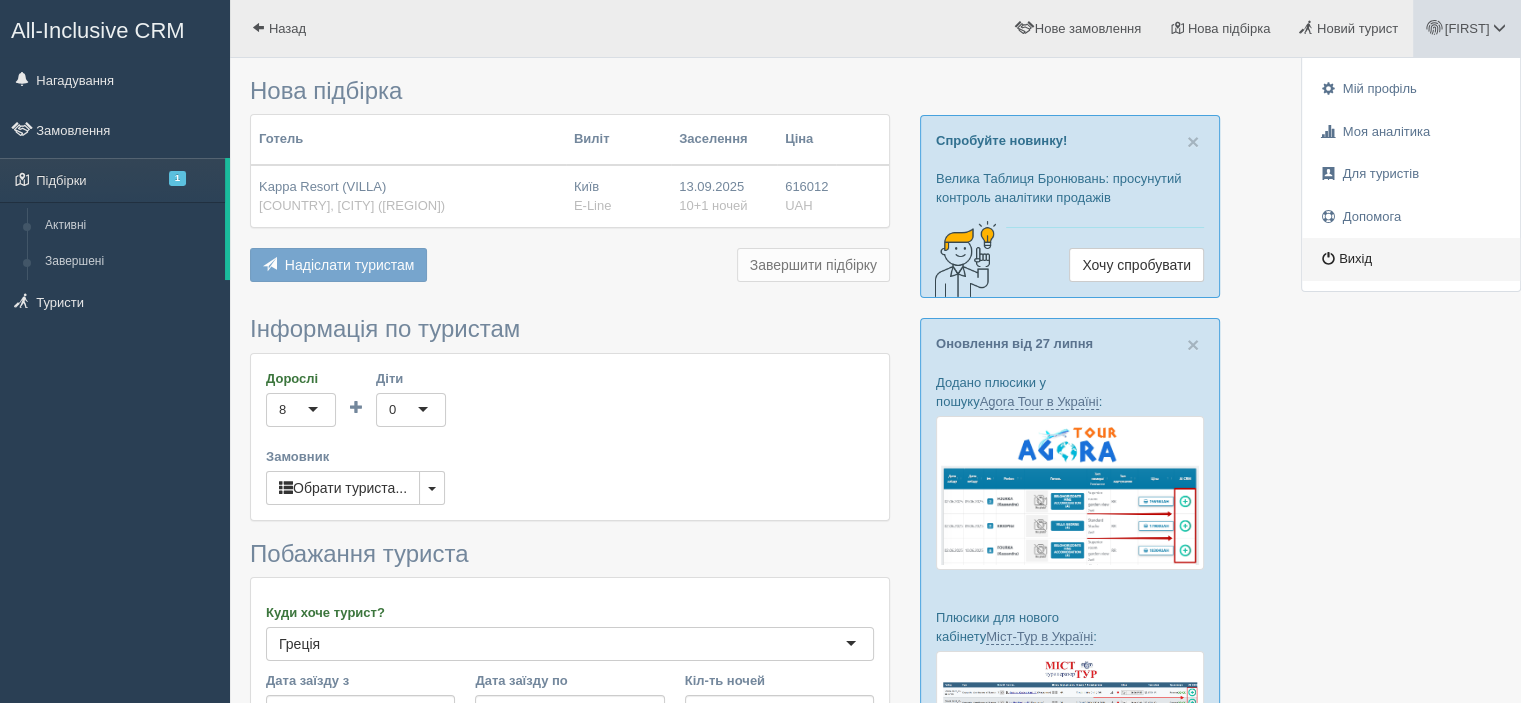 click on "Вихід" at bounding box center (1411, 259) 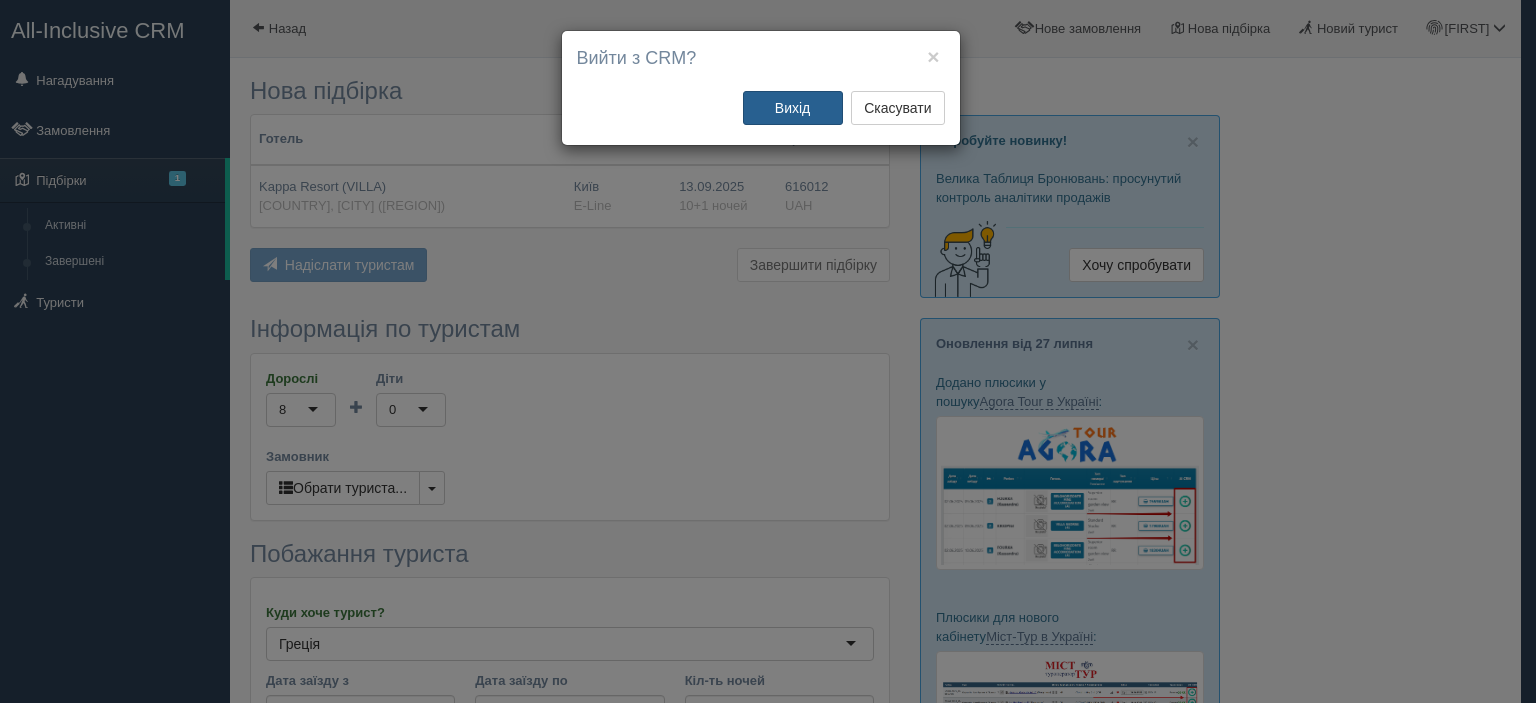 click on "Вихід" at bounding box center [793, 108] 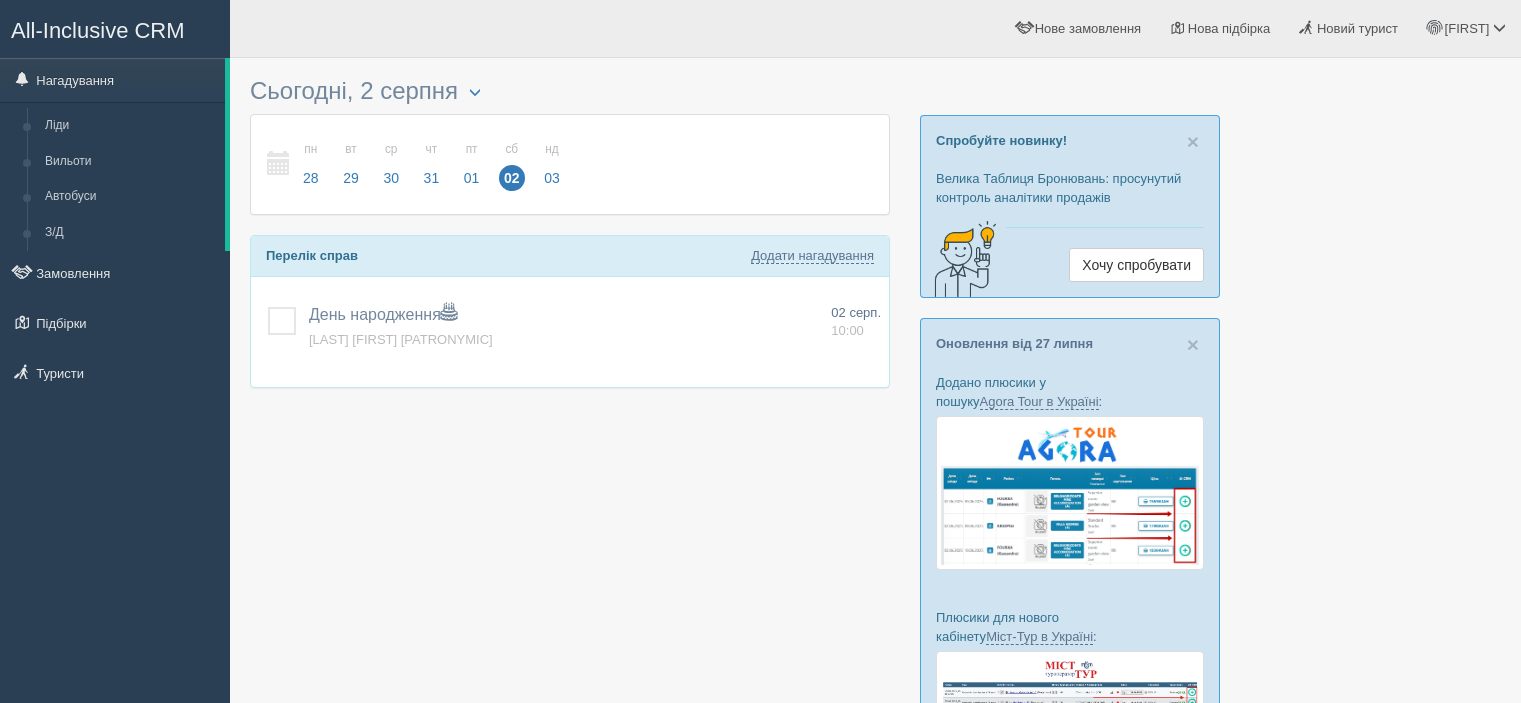 scroll, scrollTop: 0, scrollLeft: 0, axis: both 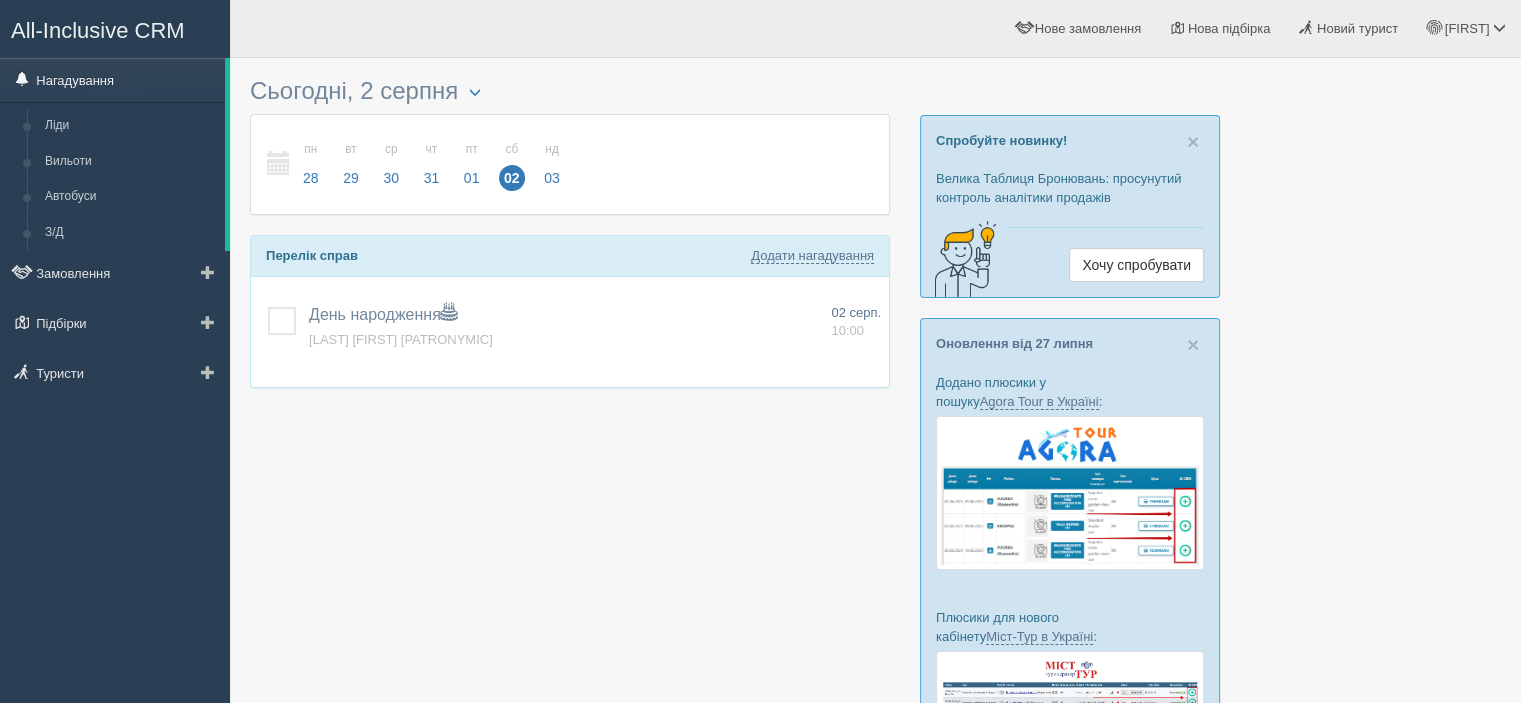 click on "Нагадування" at bounding box center [112, 80] 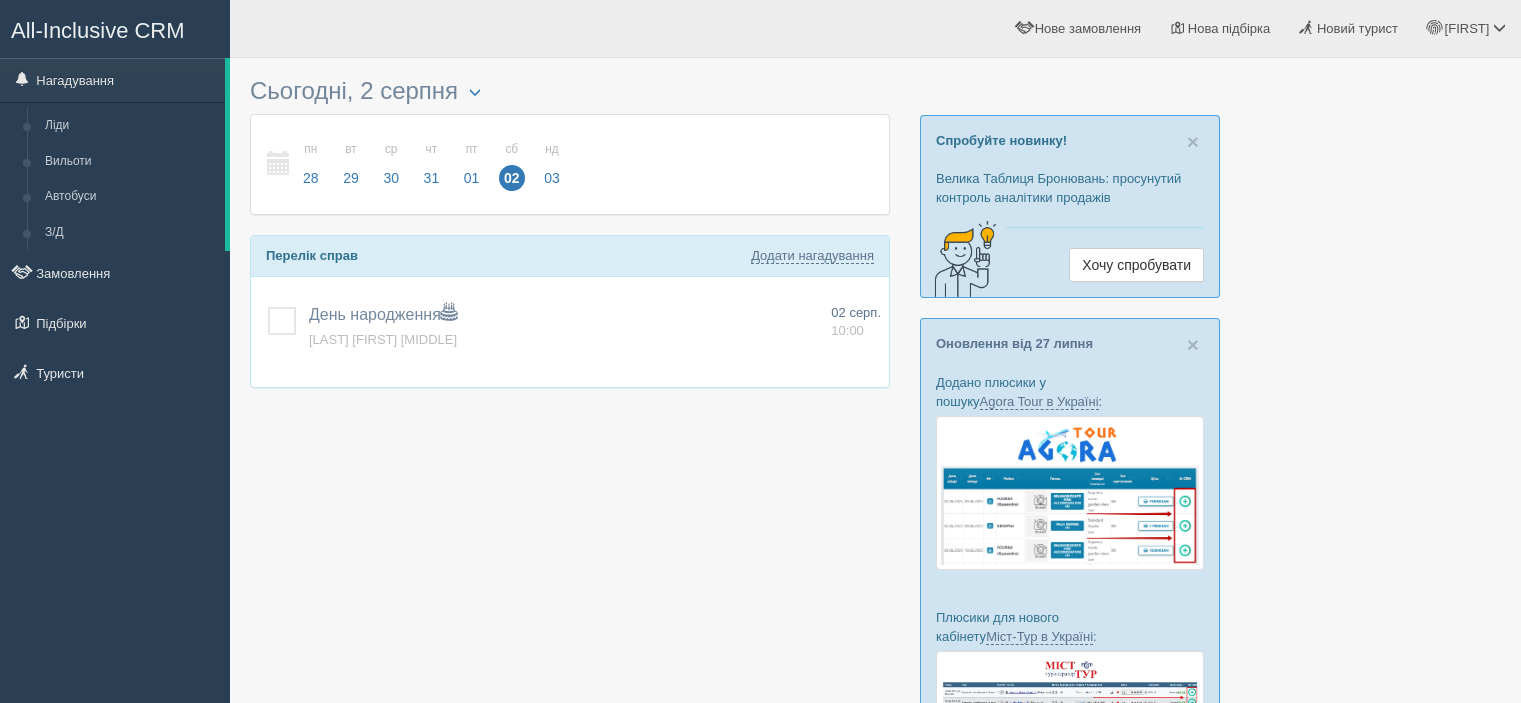 scroll, scrollTop: 0, scrollLeft: 0, axis: both 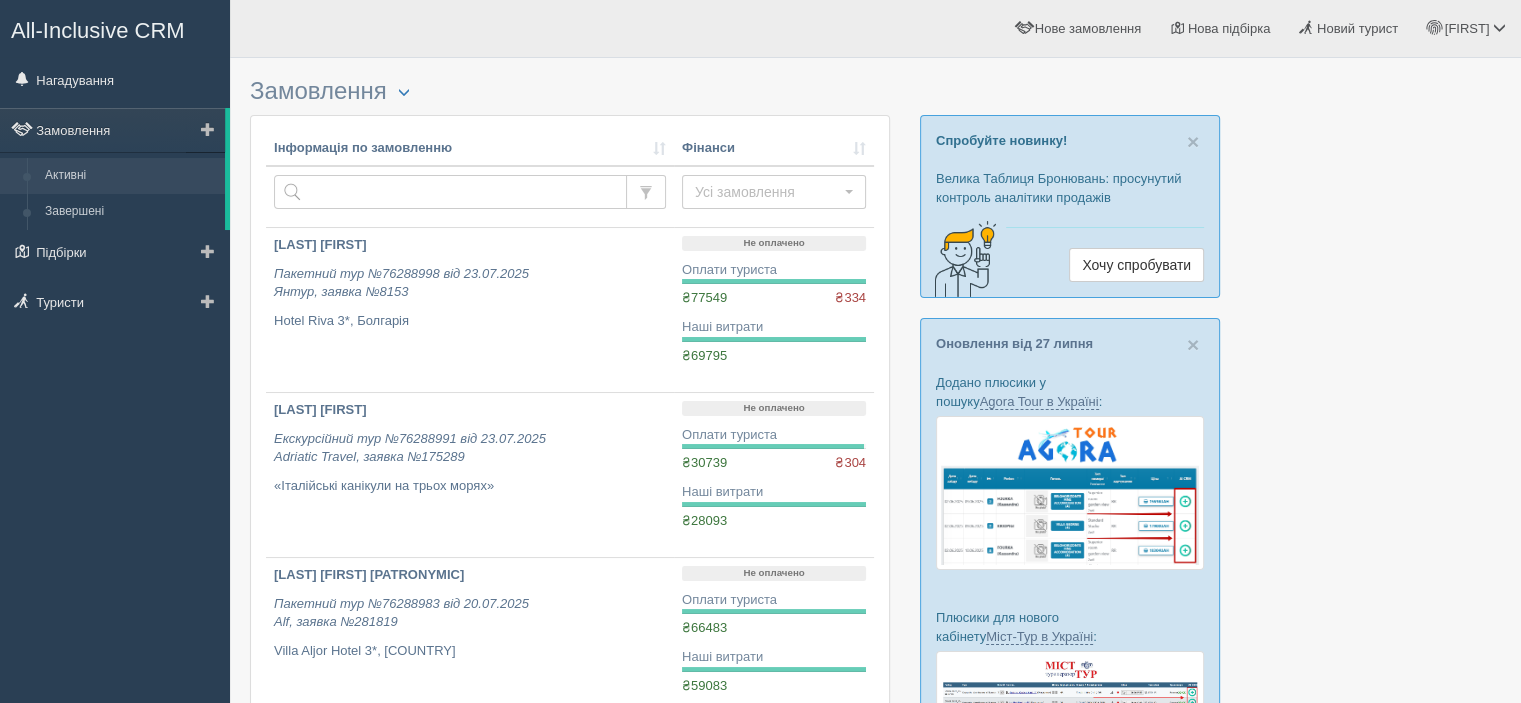 click on "Активні" at bounding box center (130, 176) 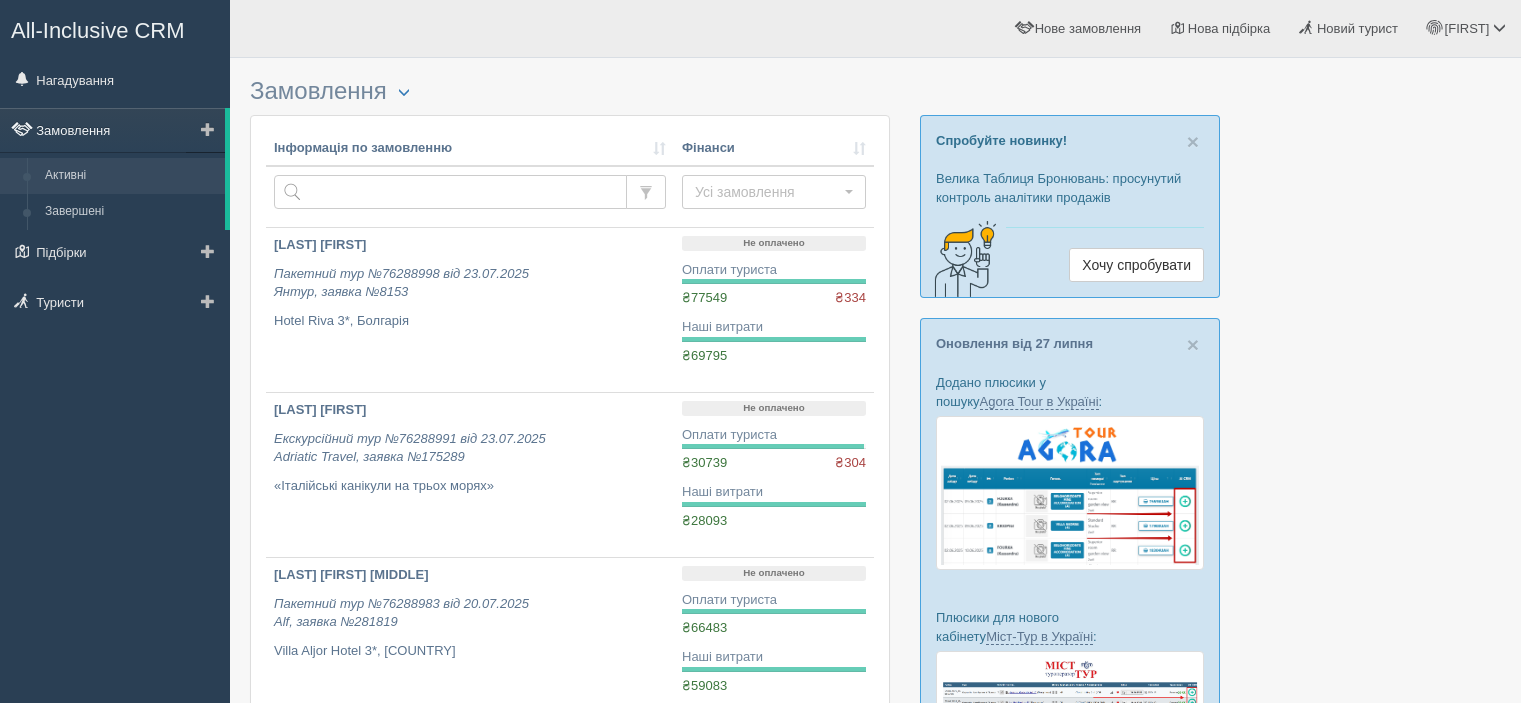 scroll, scrollTop: 0, scrollLeft: 0, axis: both 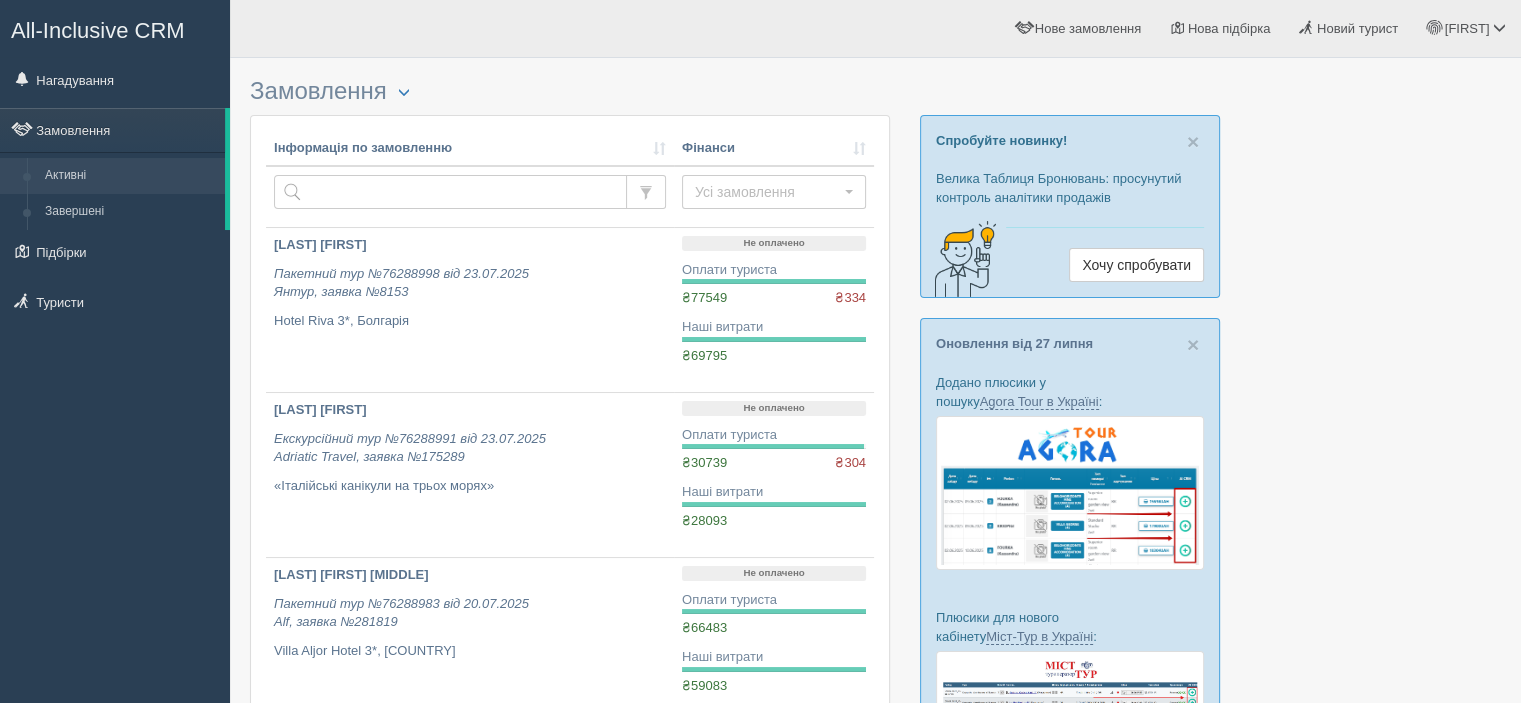 click on "All-Inclusive CRM" at bounding box center (98, 30) 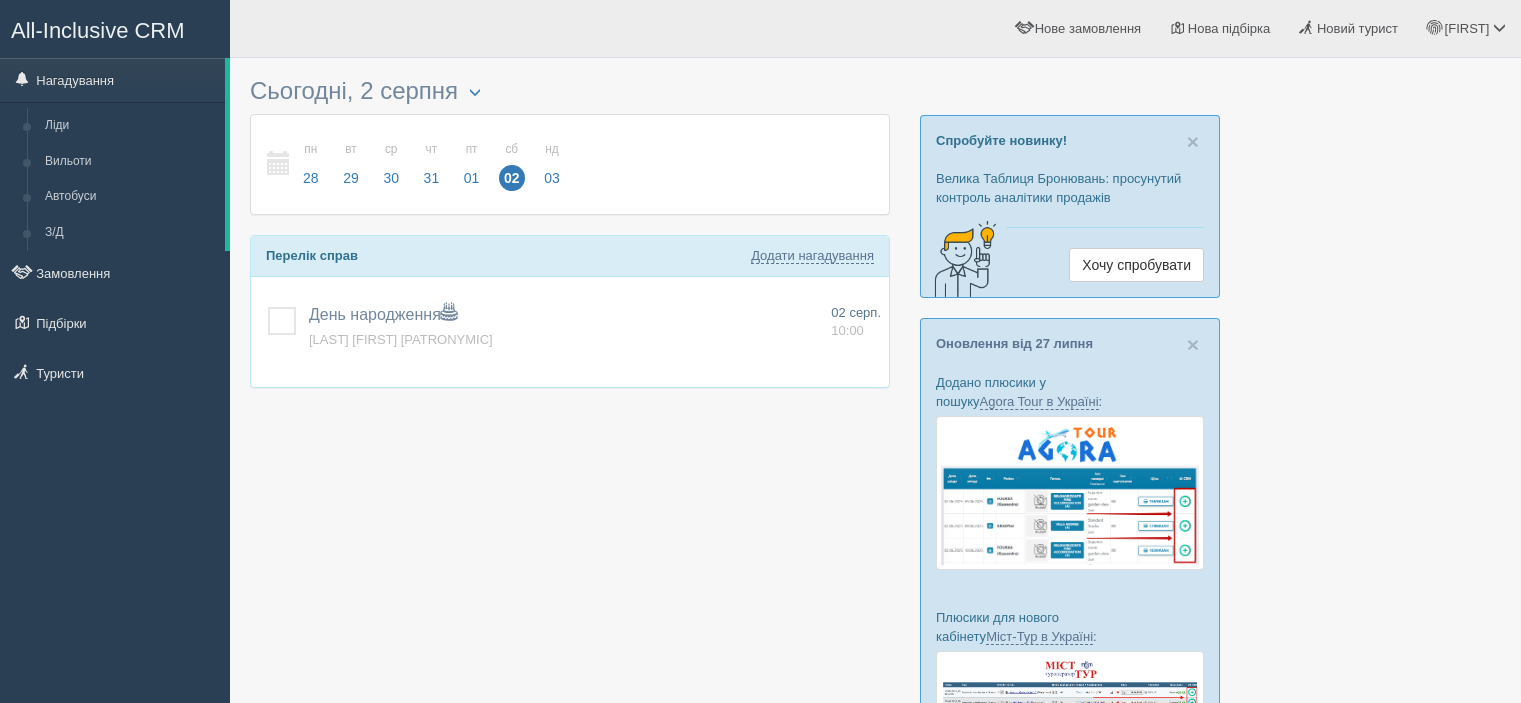 scroll, scrollTop: 0, scrollLeft: 0, axis: both 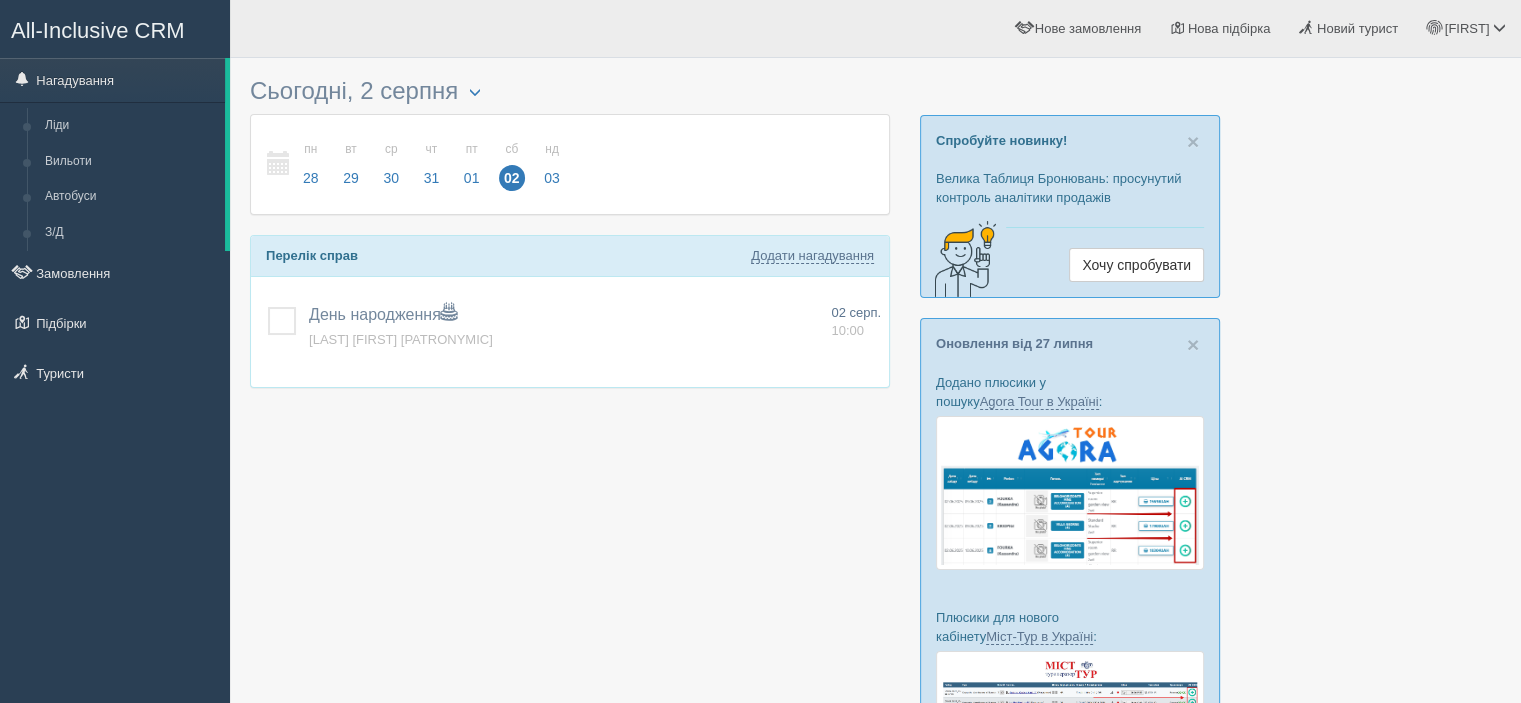 click at bounding box center (875, 544) 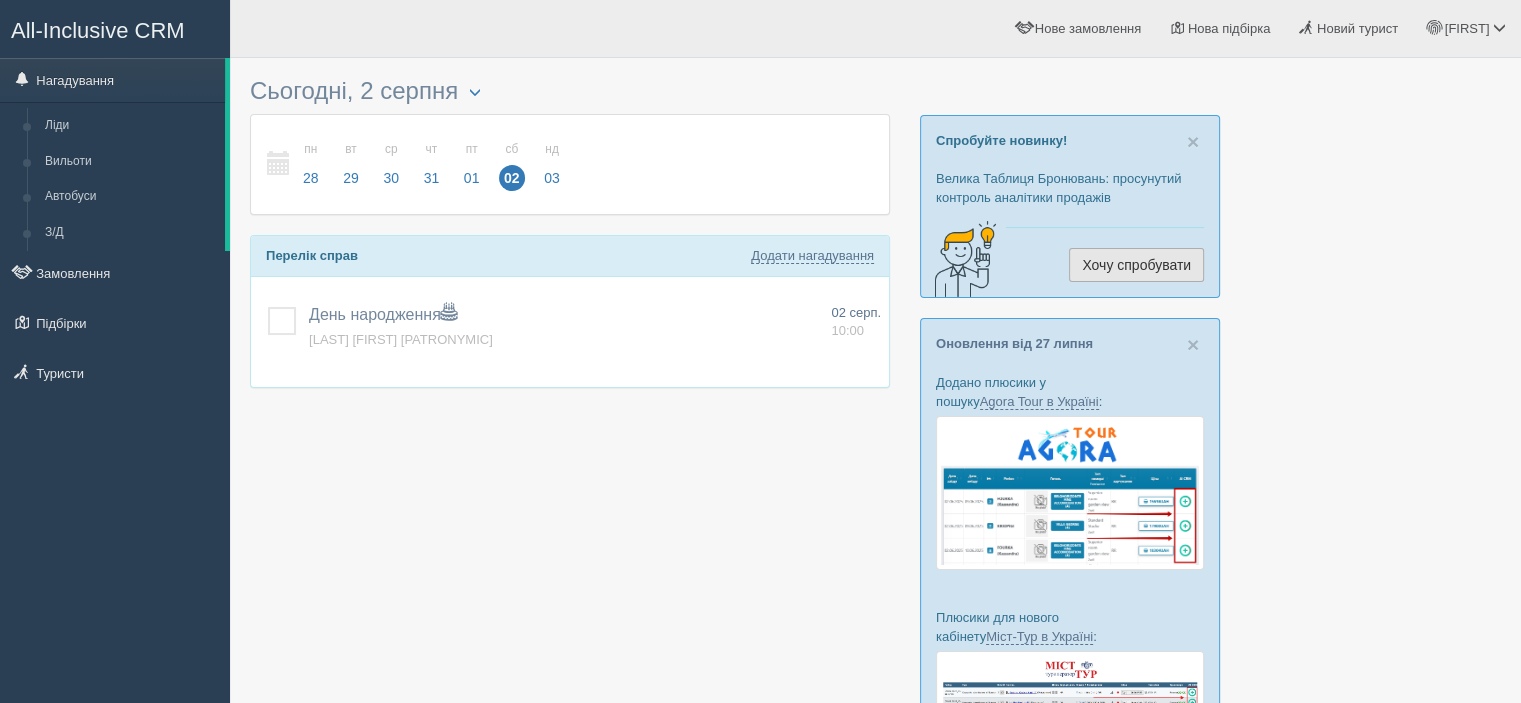 click on "Хочу спробувати" at bounding box center (1136, 265) 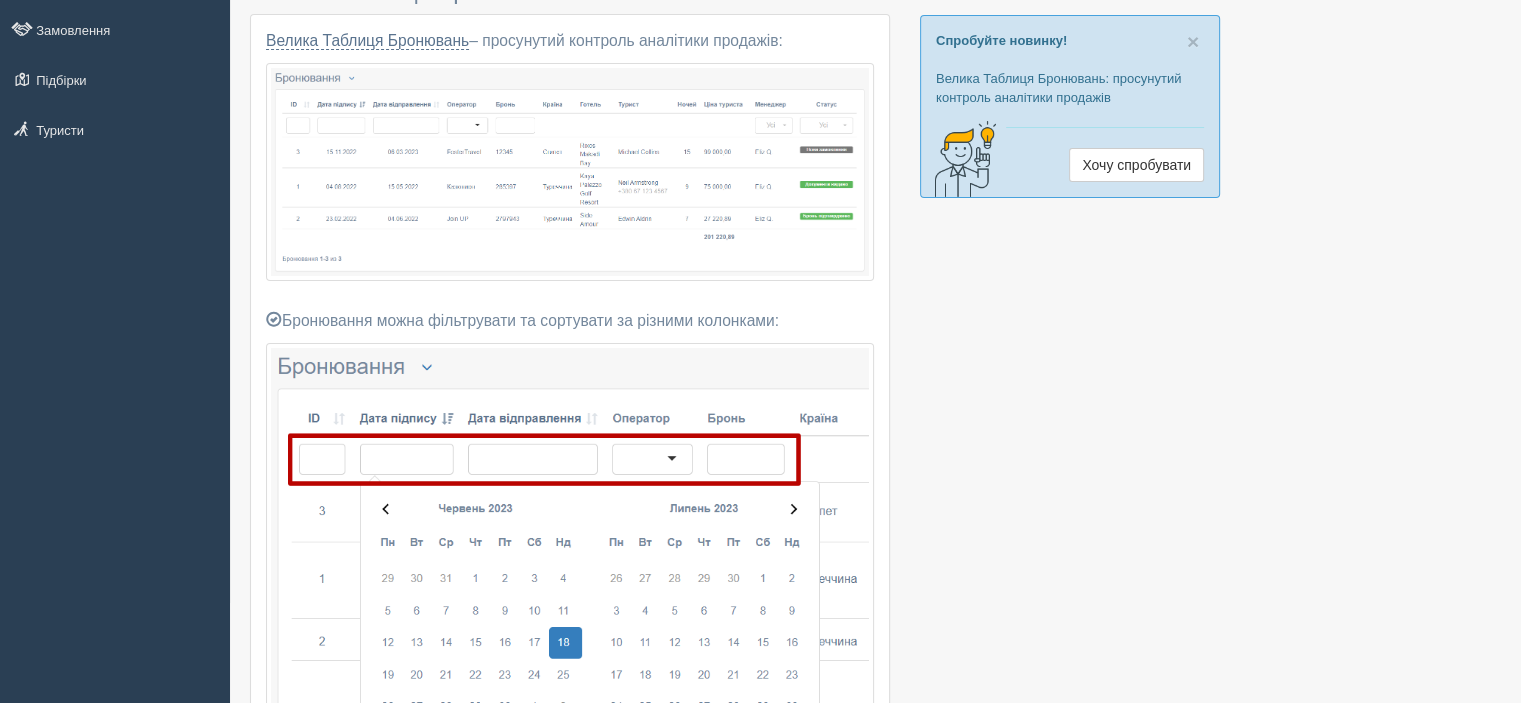 scroll, scrollTop: 0, scrollLeft: 0, axis: both 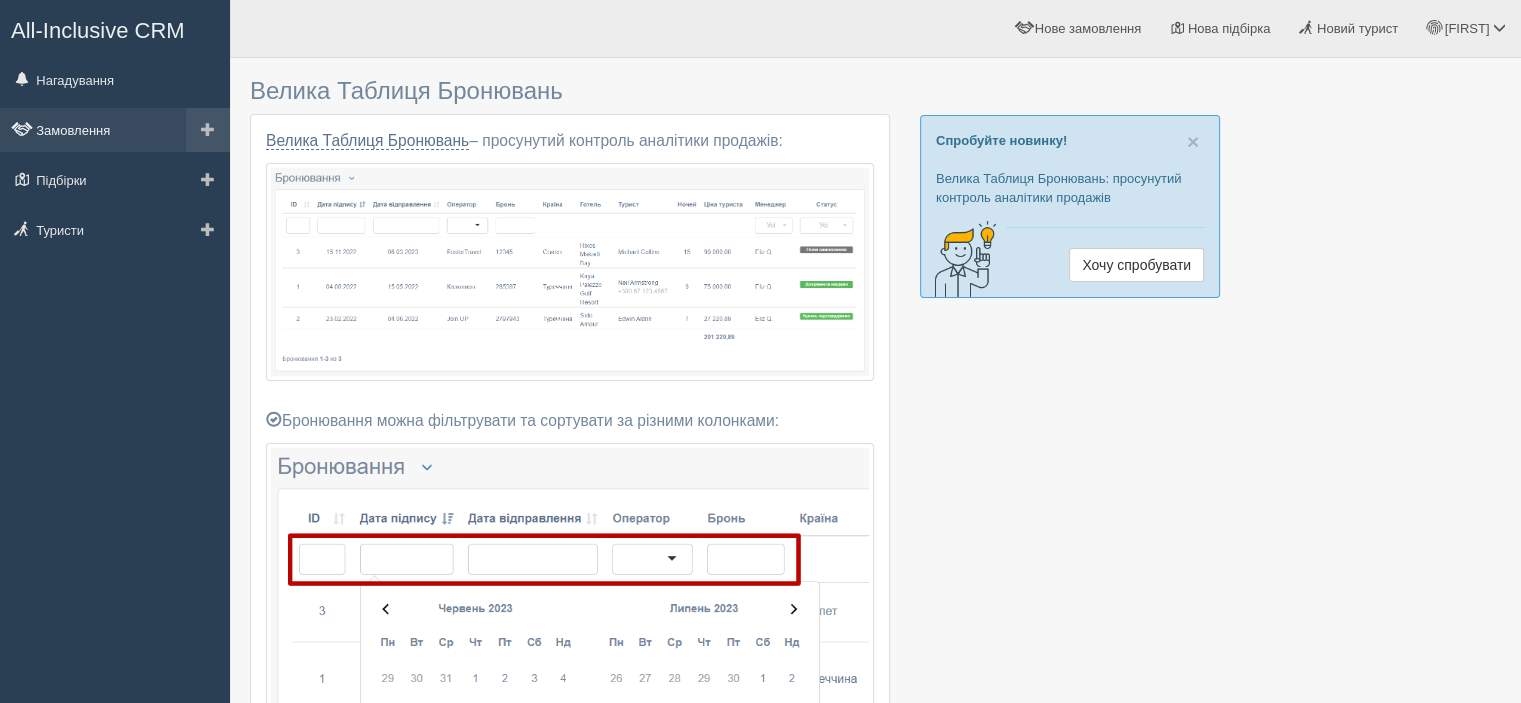 click on "Замовлення" at bounding box center (115, 130) 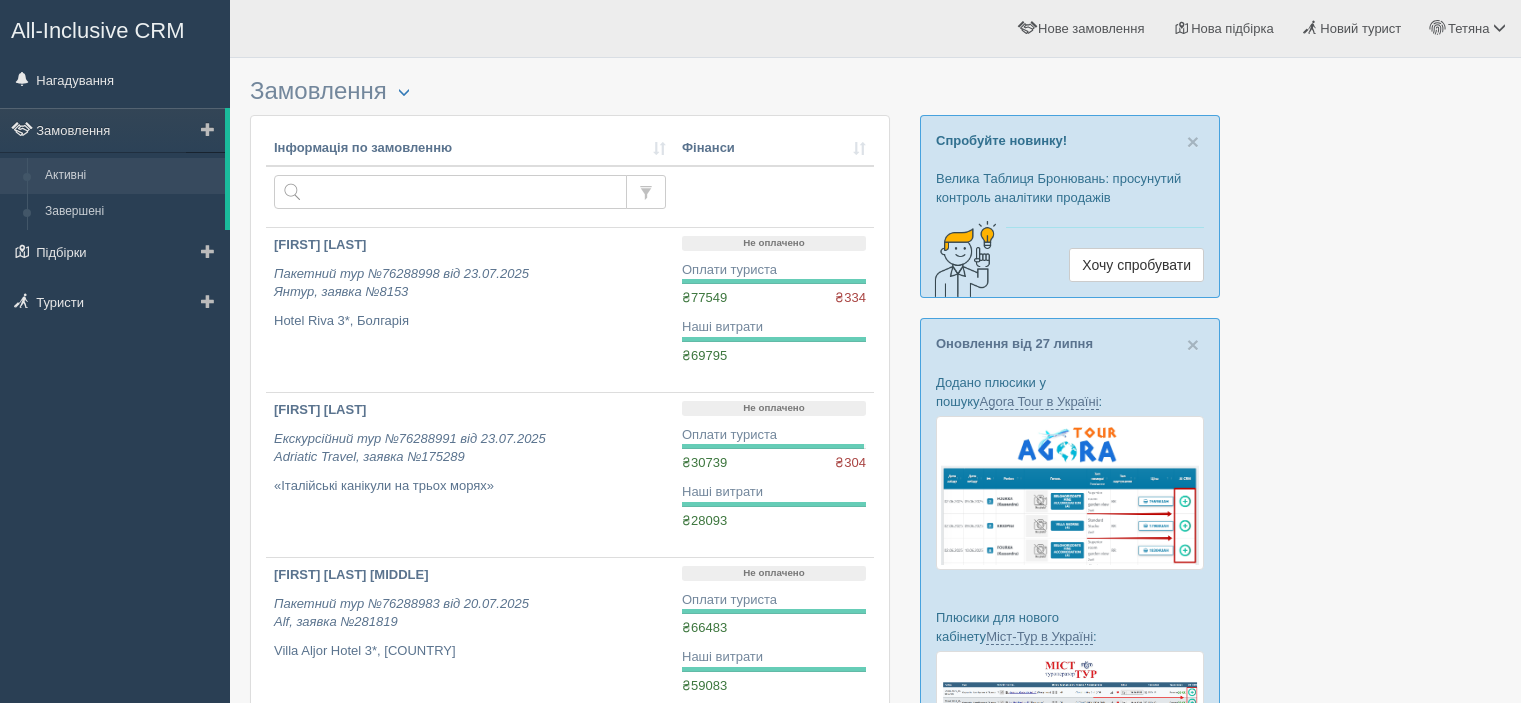 scroll, scrollTop: 0, scrollLeft: 0, axis: both 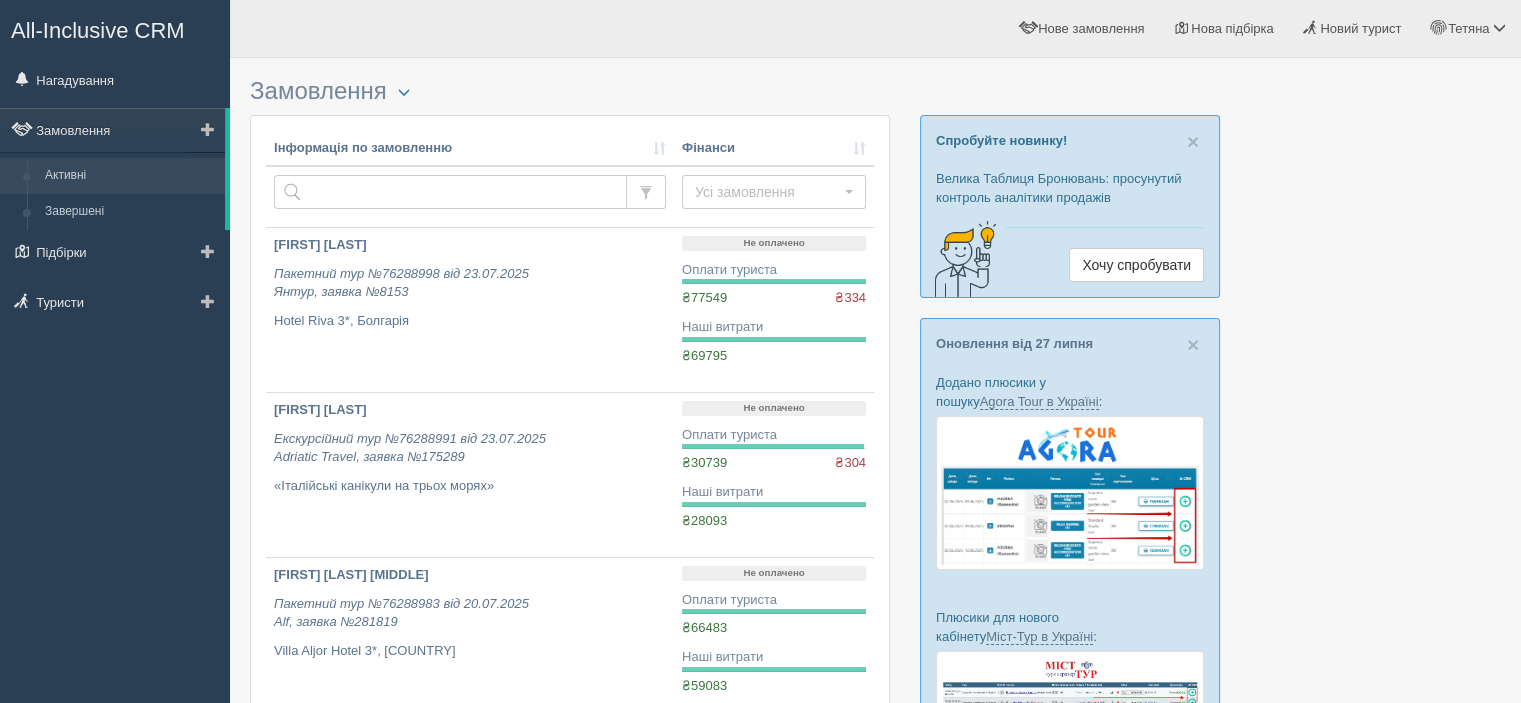 click on "Активні" at bounding box center (130, 176) 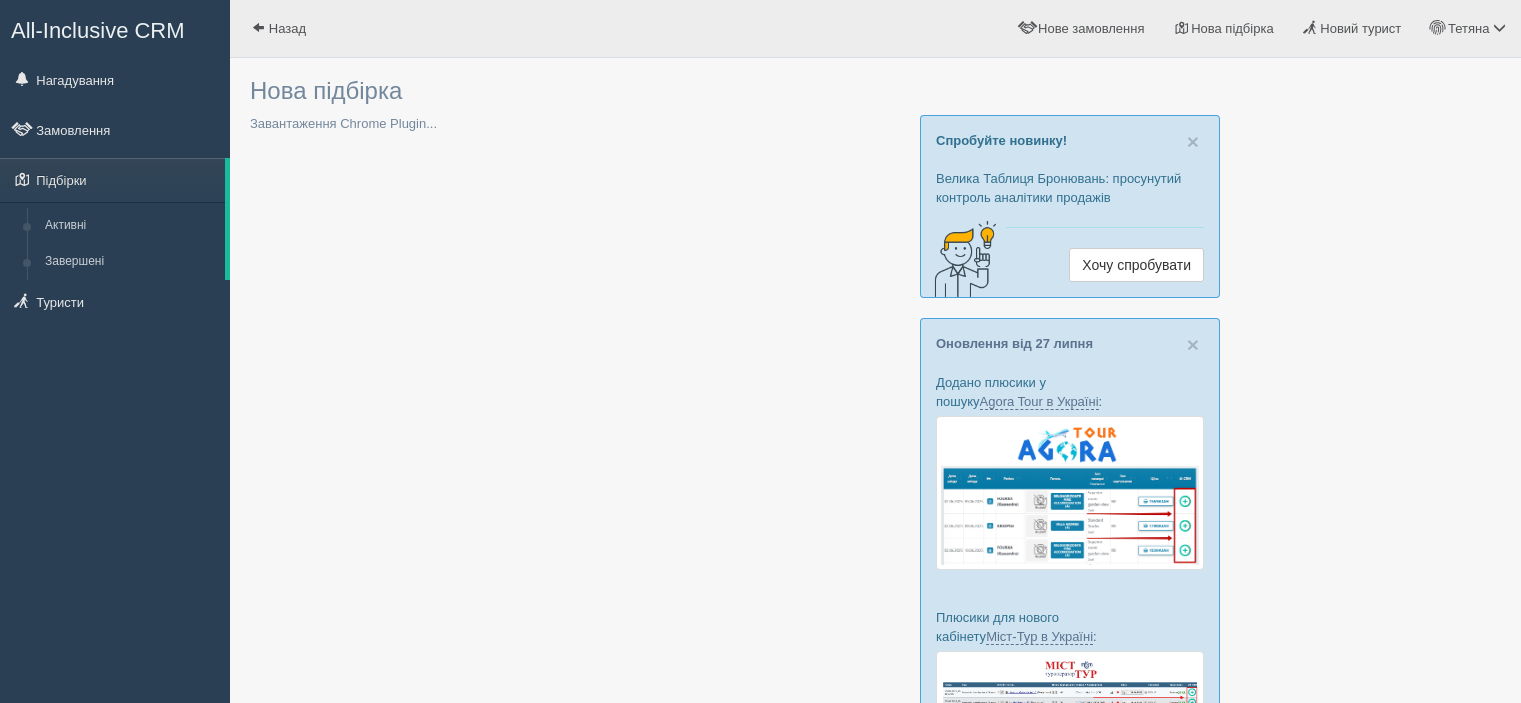 scroll, scrollTop: 0, scrollLeft: 0, axis: both 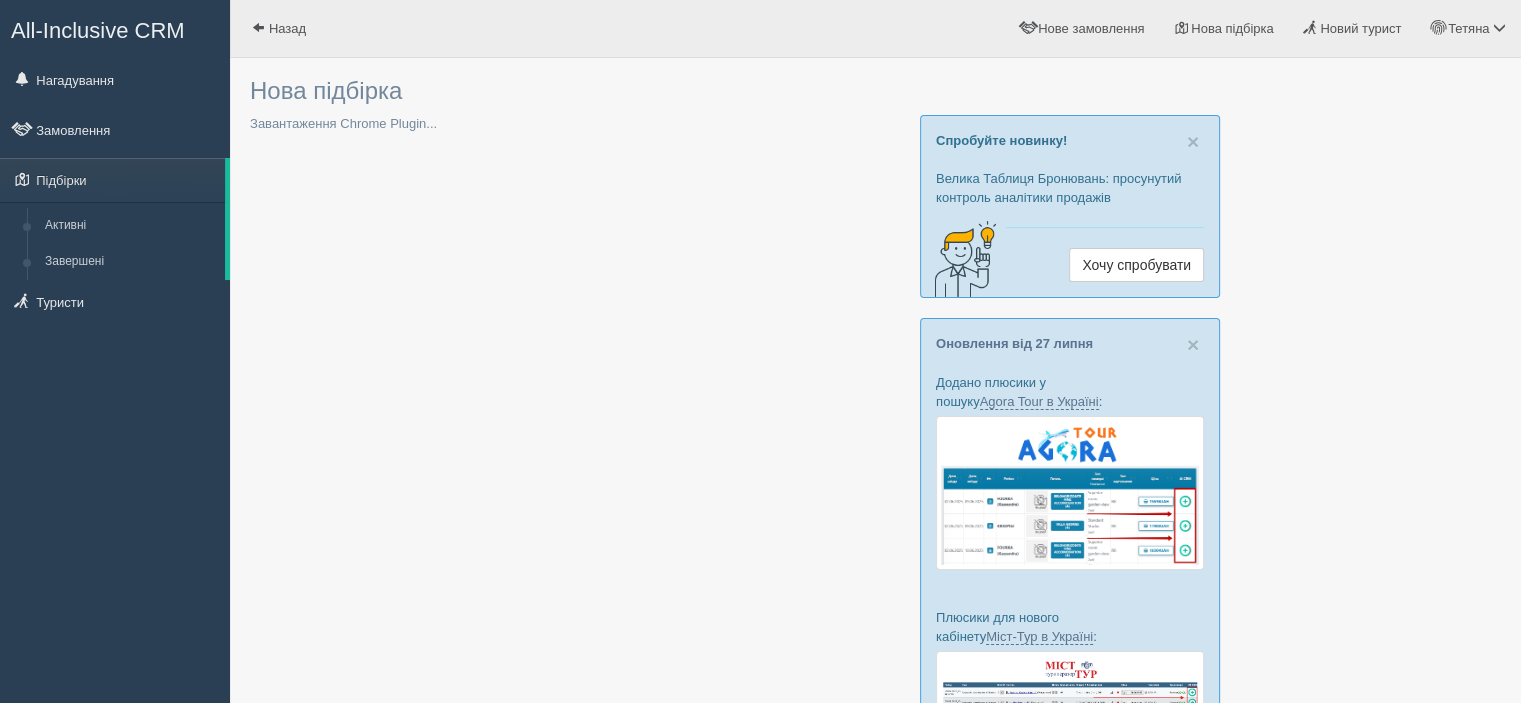 type on "10" 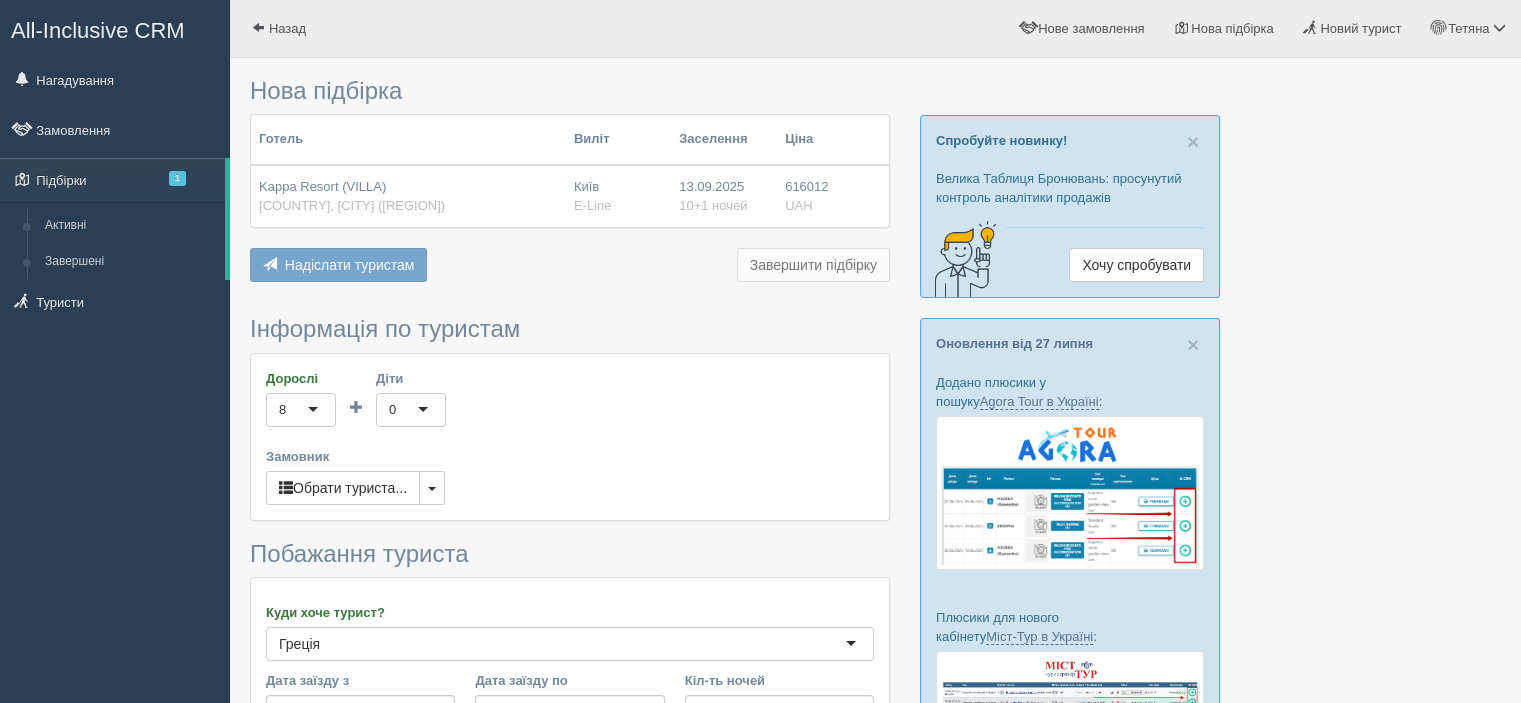 click on "Завершити підбірку" at bounding box center [813, 265] 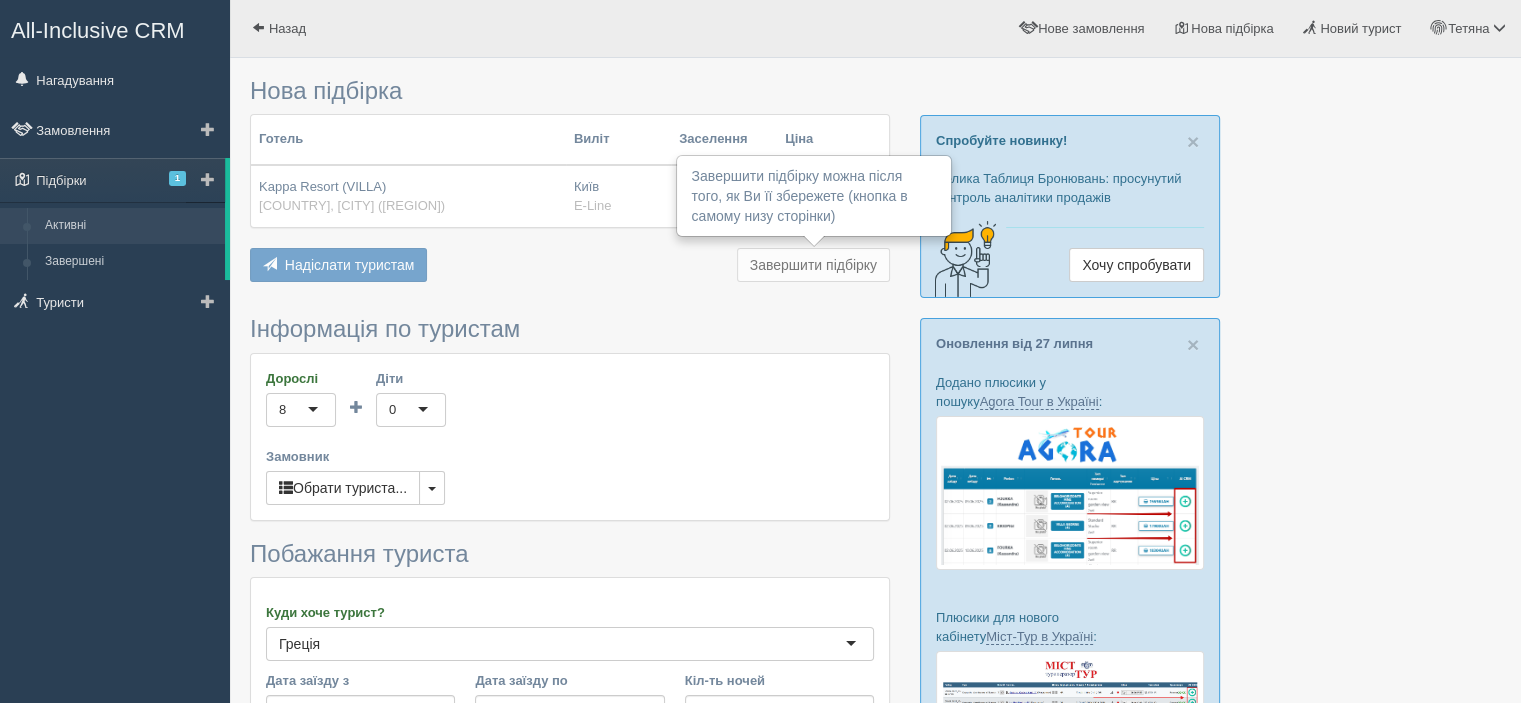 click on "Активні" at bounding box center (130, 226) 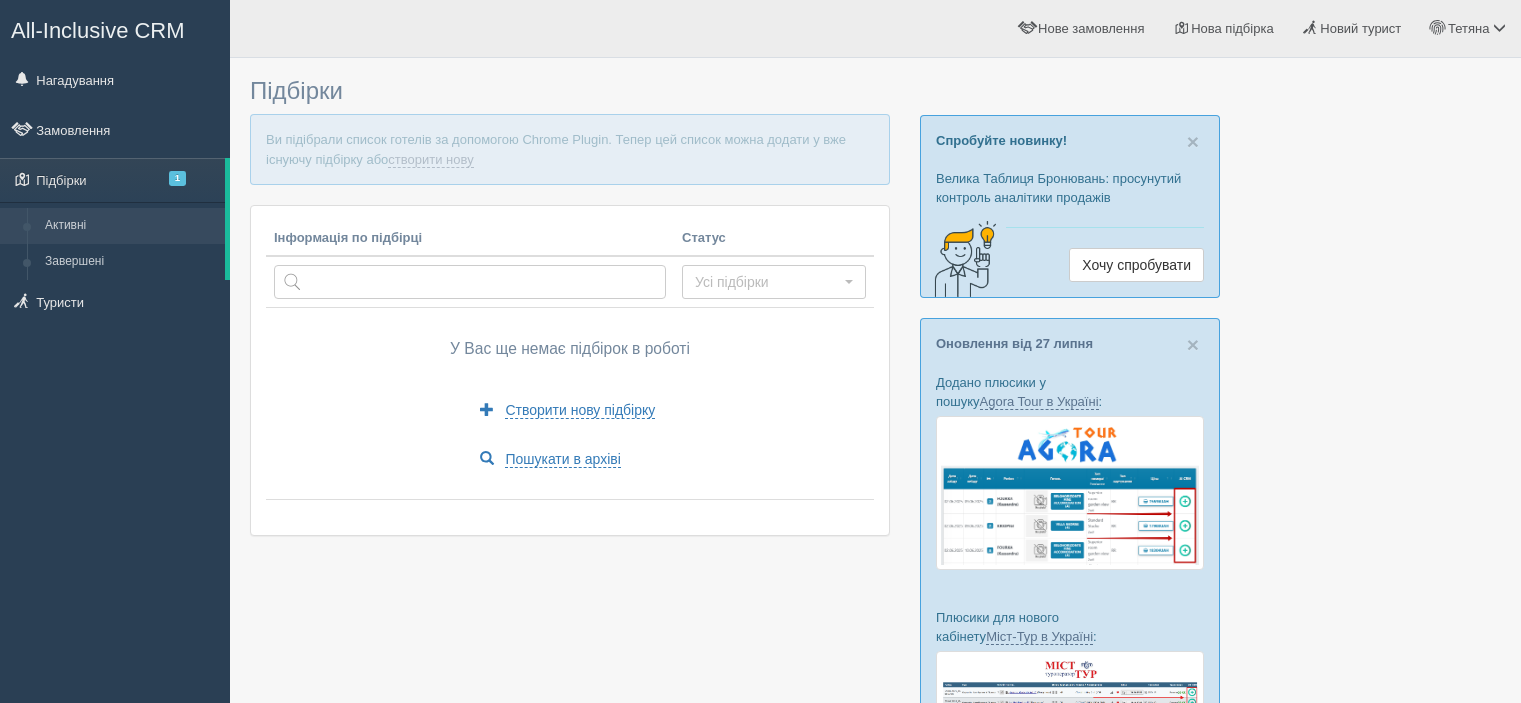 scroll, scrollTop: 0, scrollLeft: 0, axis: both 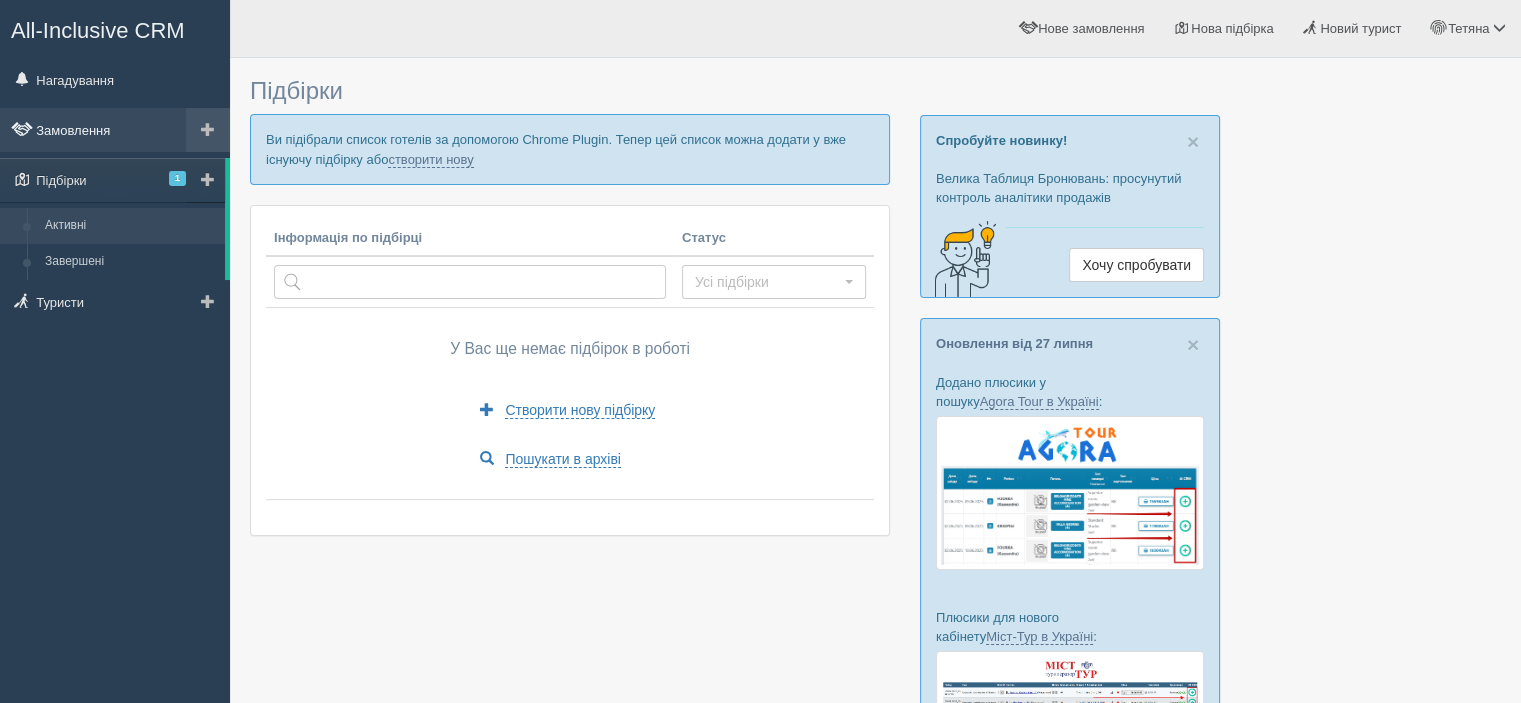 click on "Замовлення" at bounding box center [115, 130] 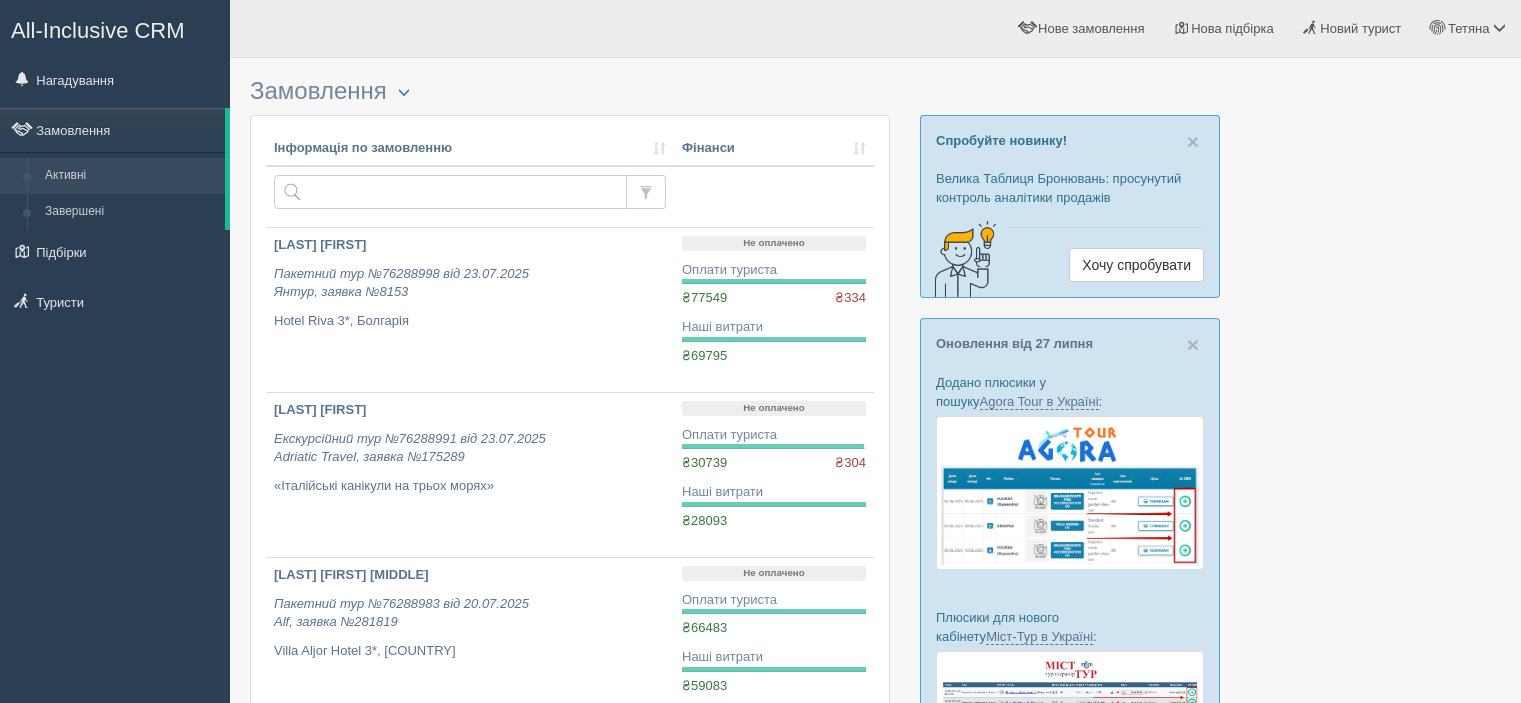 scroll, scrollTop: 0, scrollLeft: 0, axis: both 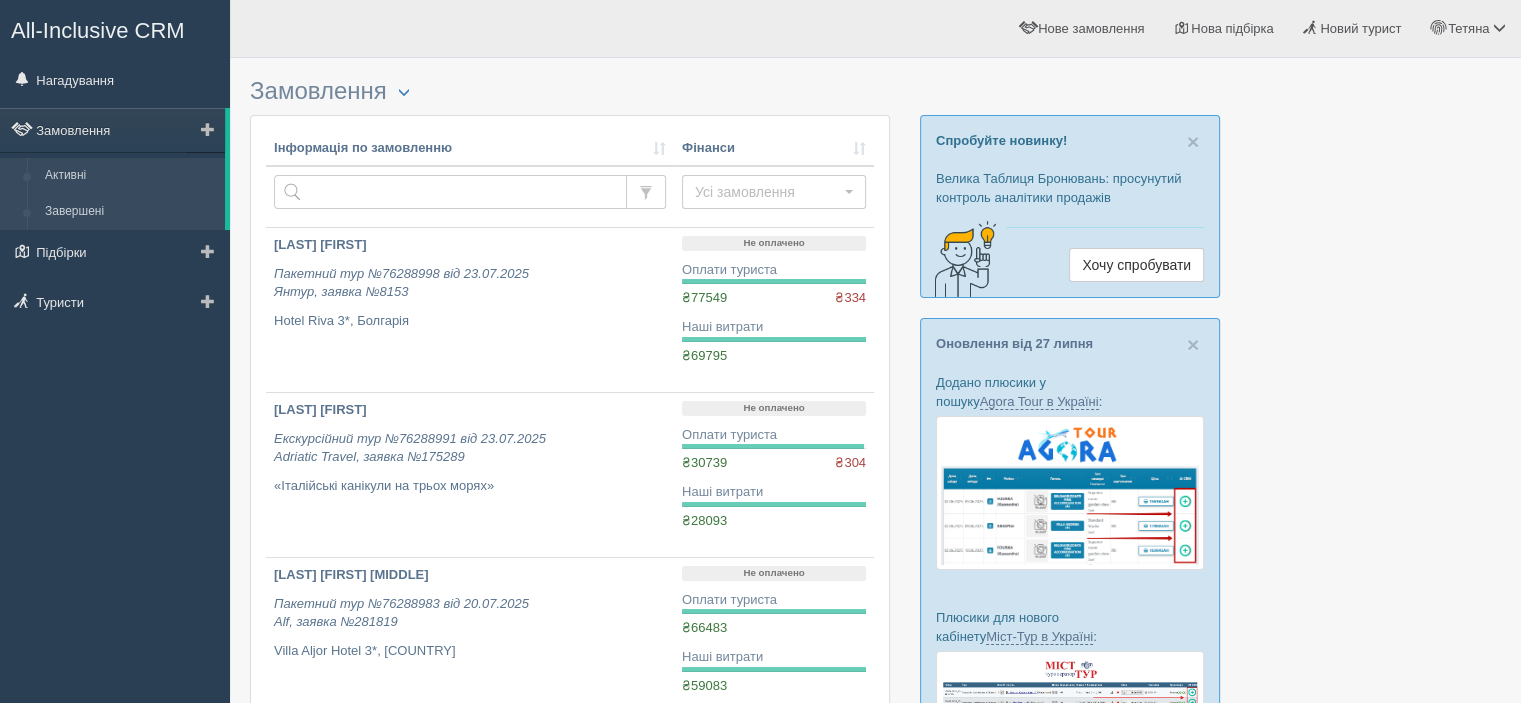 click on "Завершені" at bounding box center (130, 212) 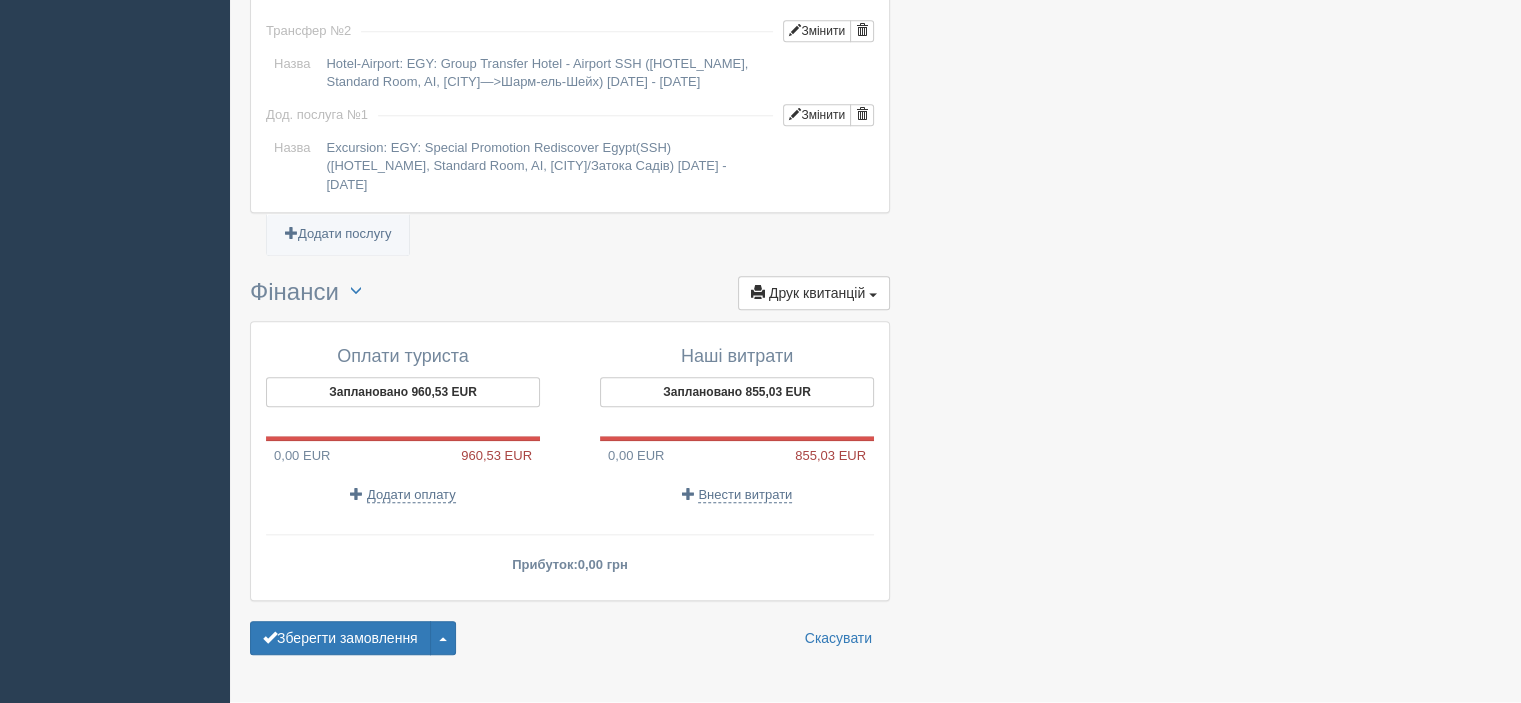 scroll, scrollTop: 2000, scrollLeft: 0, axis: vertical 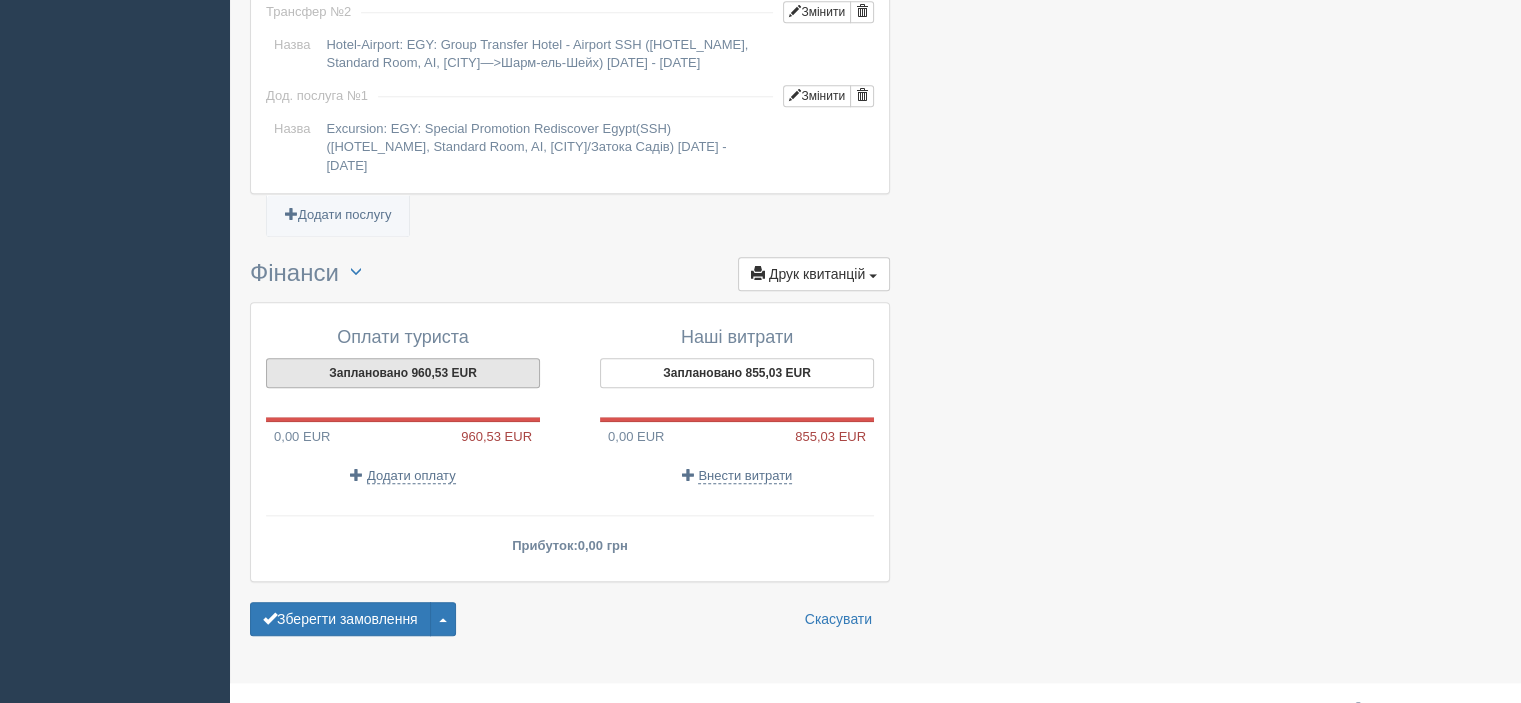 click on "Заплановано 960,53 EUR" at bounding box center [403, 373] 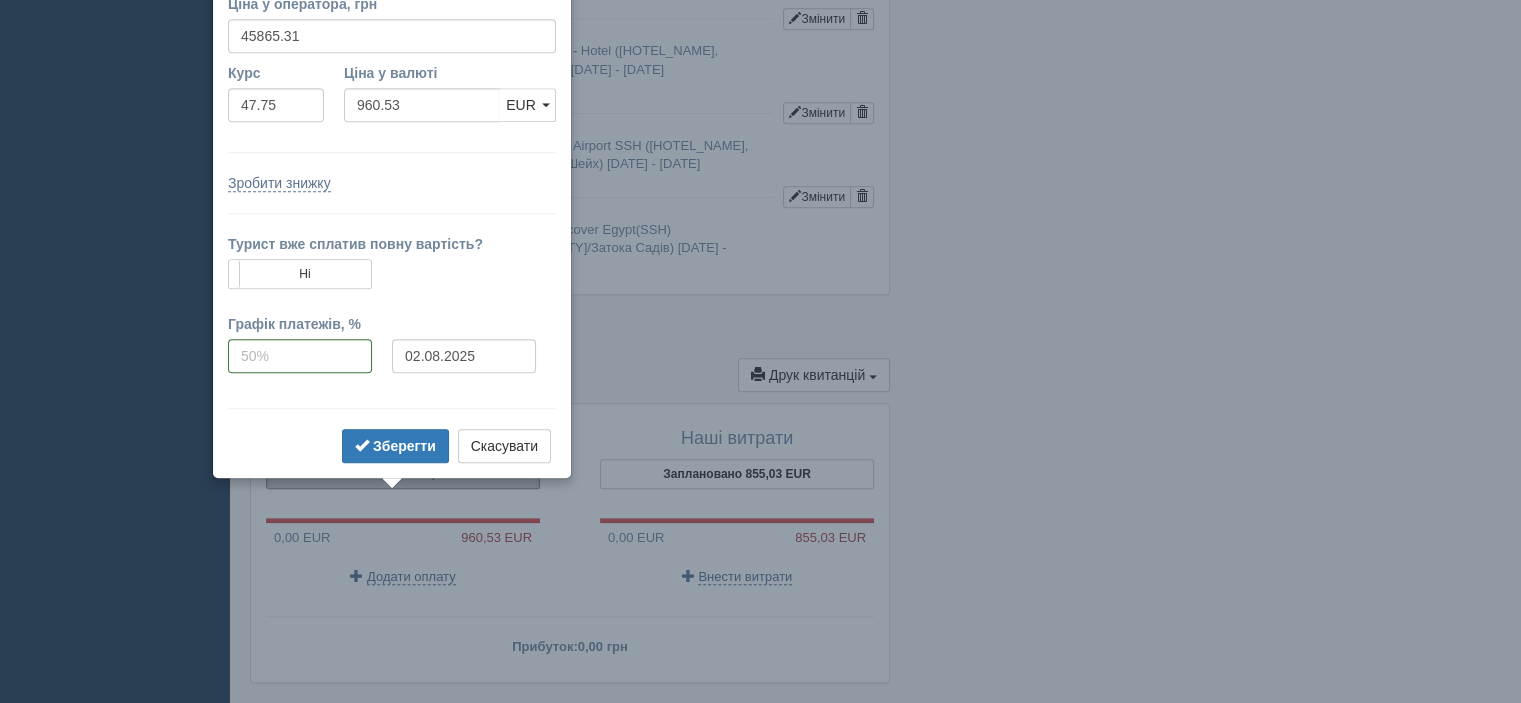 scroll, scrollTop: 1850, scrollLeft: 0, axis: vertical 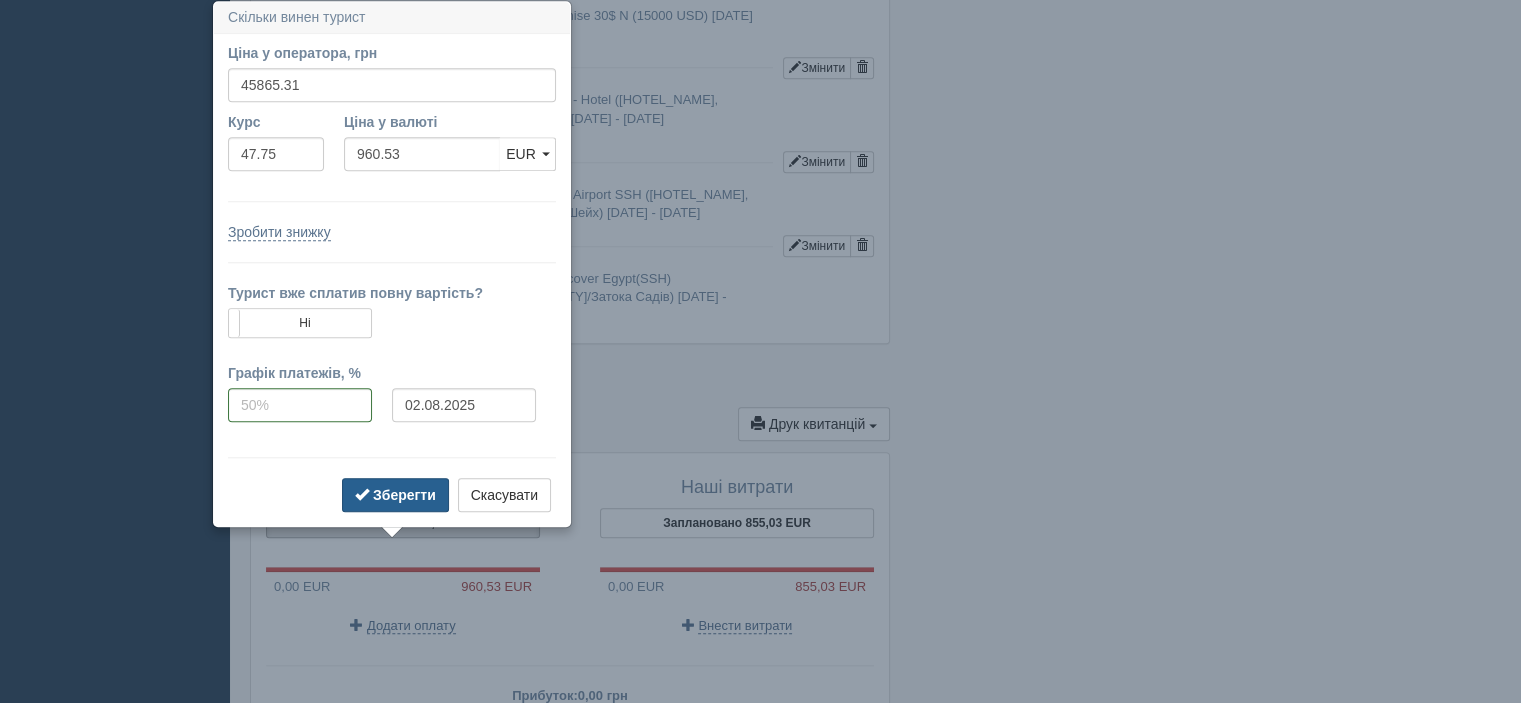 click on "Зберегти" at bounding box center [404, 495] 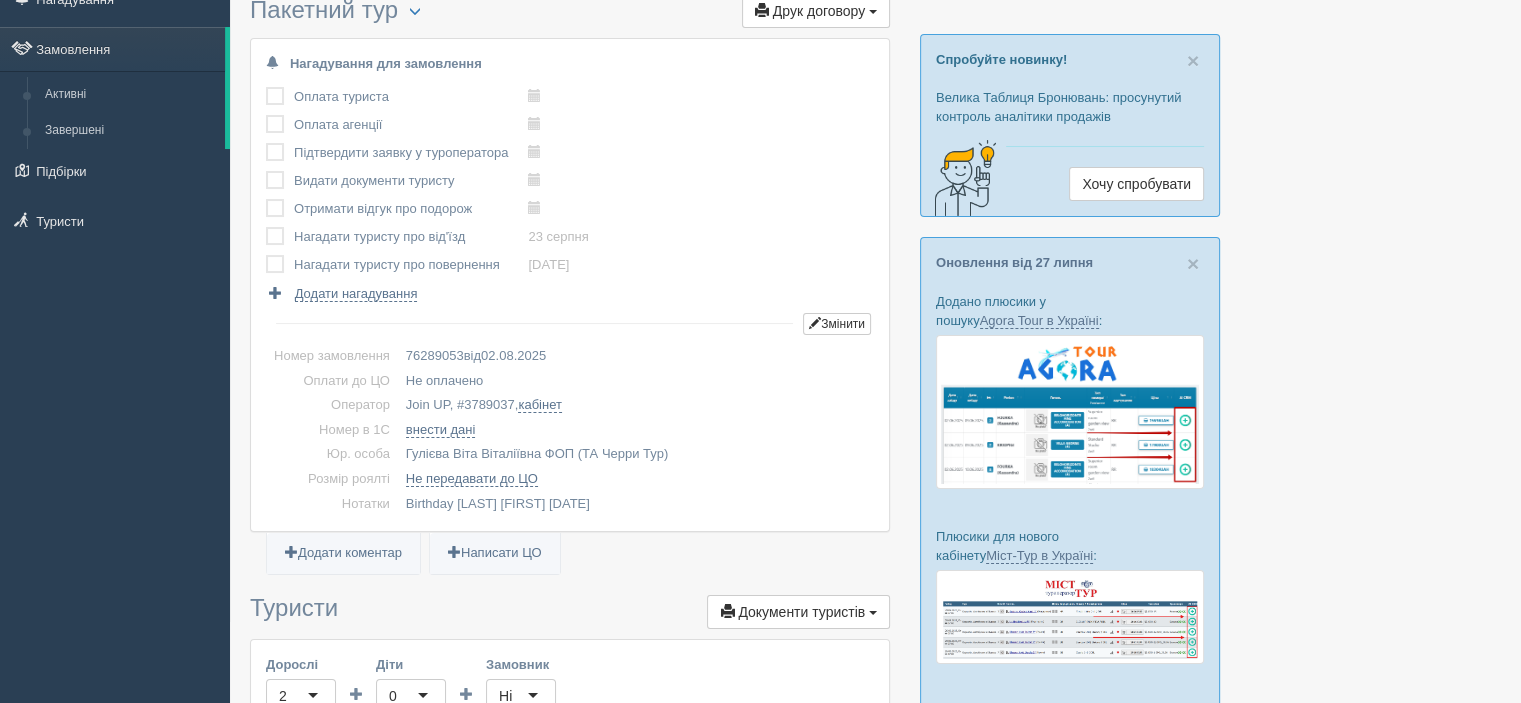 scroll, scrollTop: 0, scrollLeft: 0, axis: both 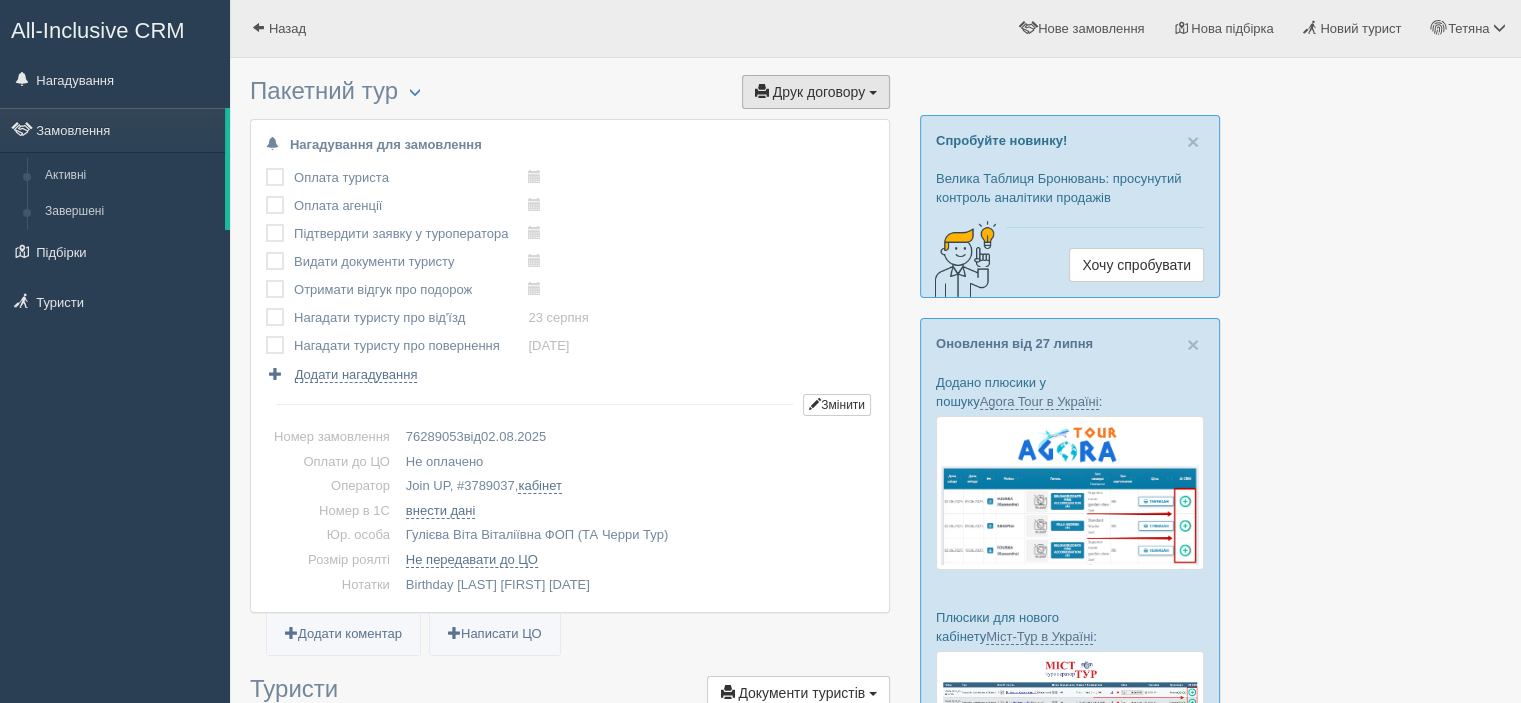 click on "Друк договору" at bounding box center (819, 92) 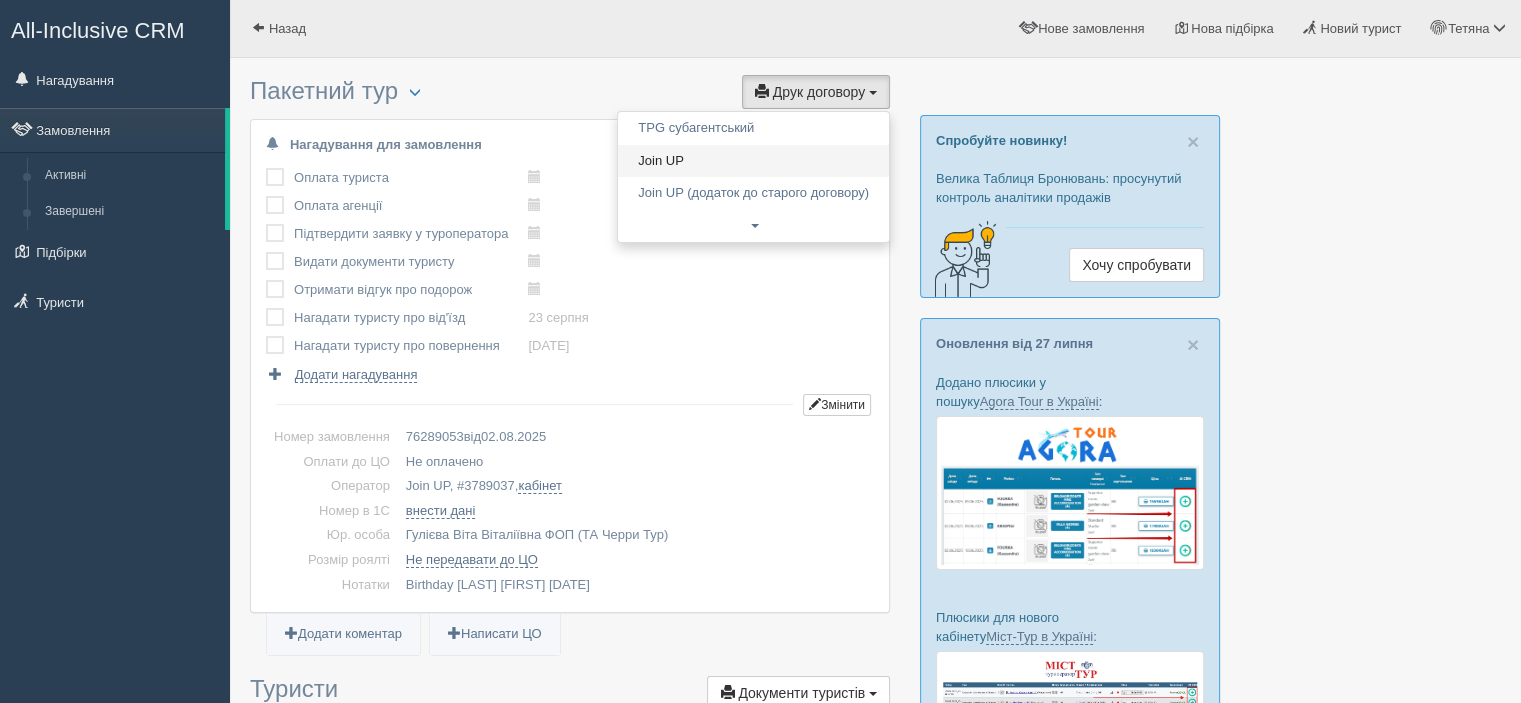 click on "Join UP" at bounding box center [753, 161] 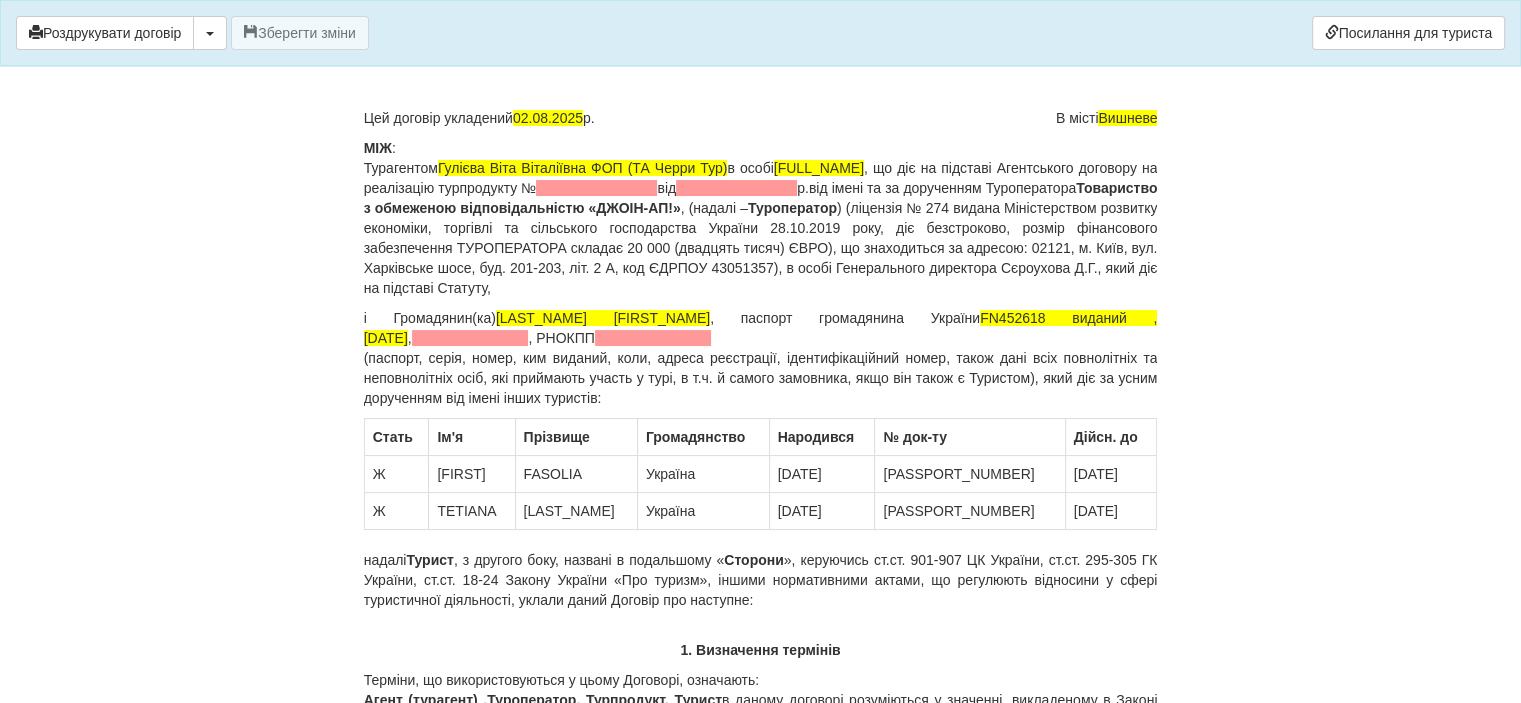 scroll, scrollTop: 200, scrollLeft: 0, axis: vertical 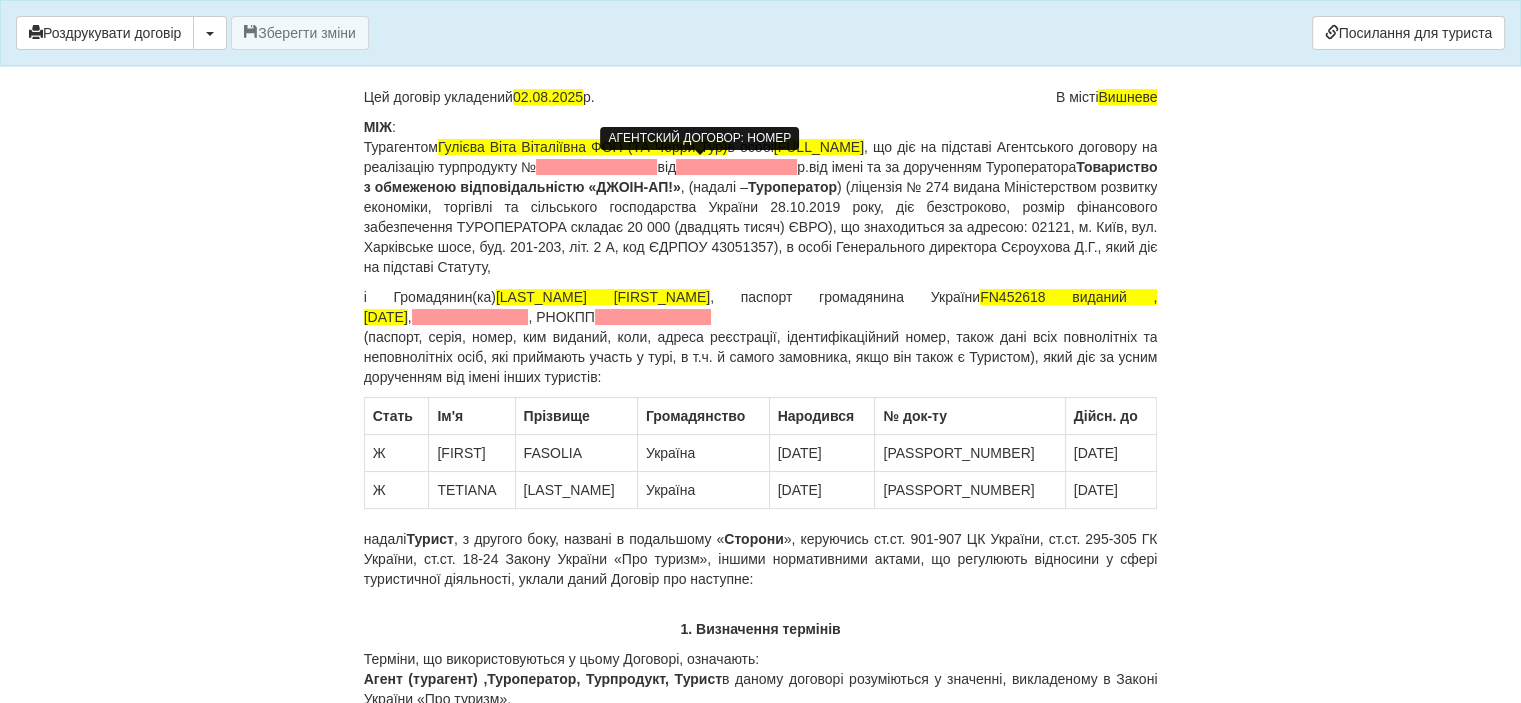 click at bounding box center [596, 167] 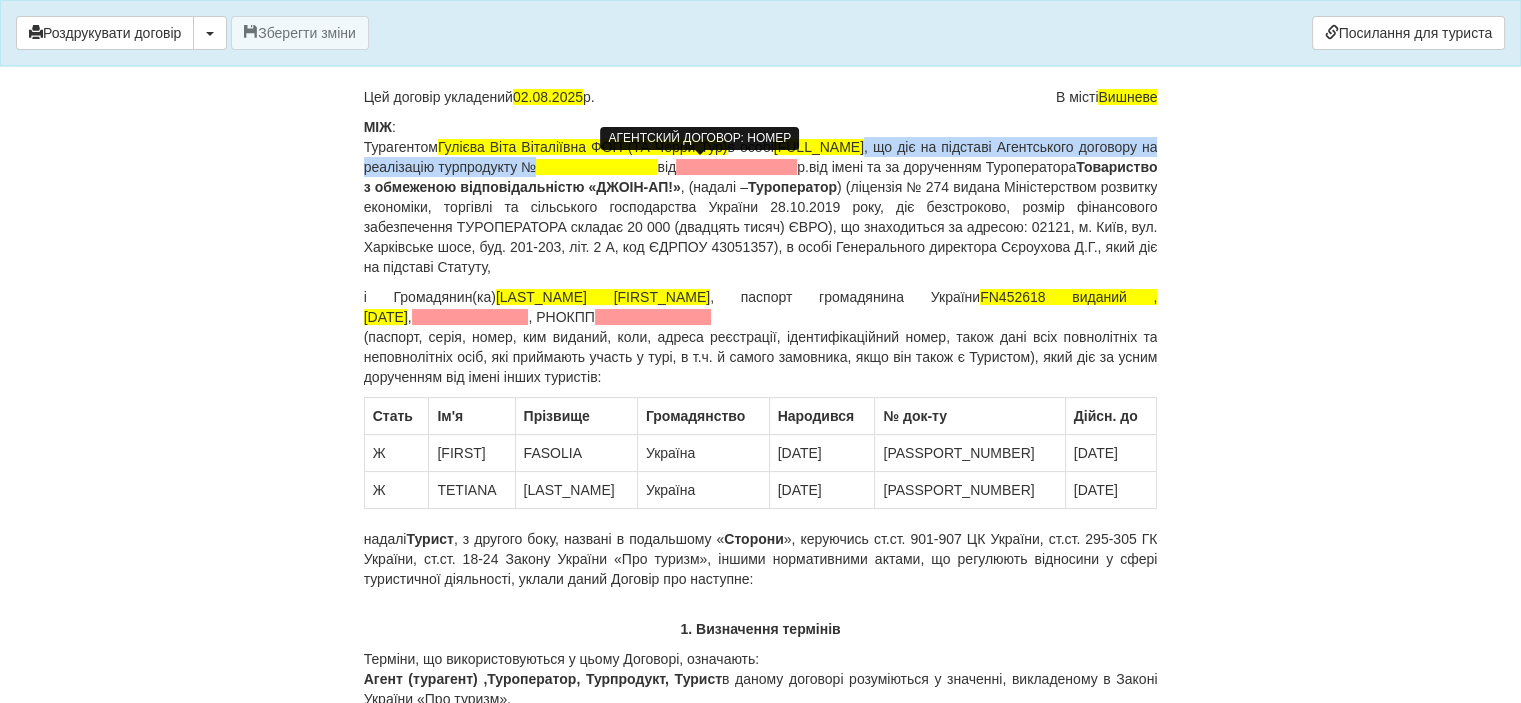 type 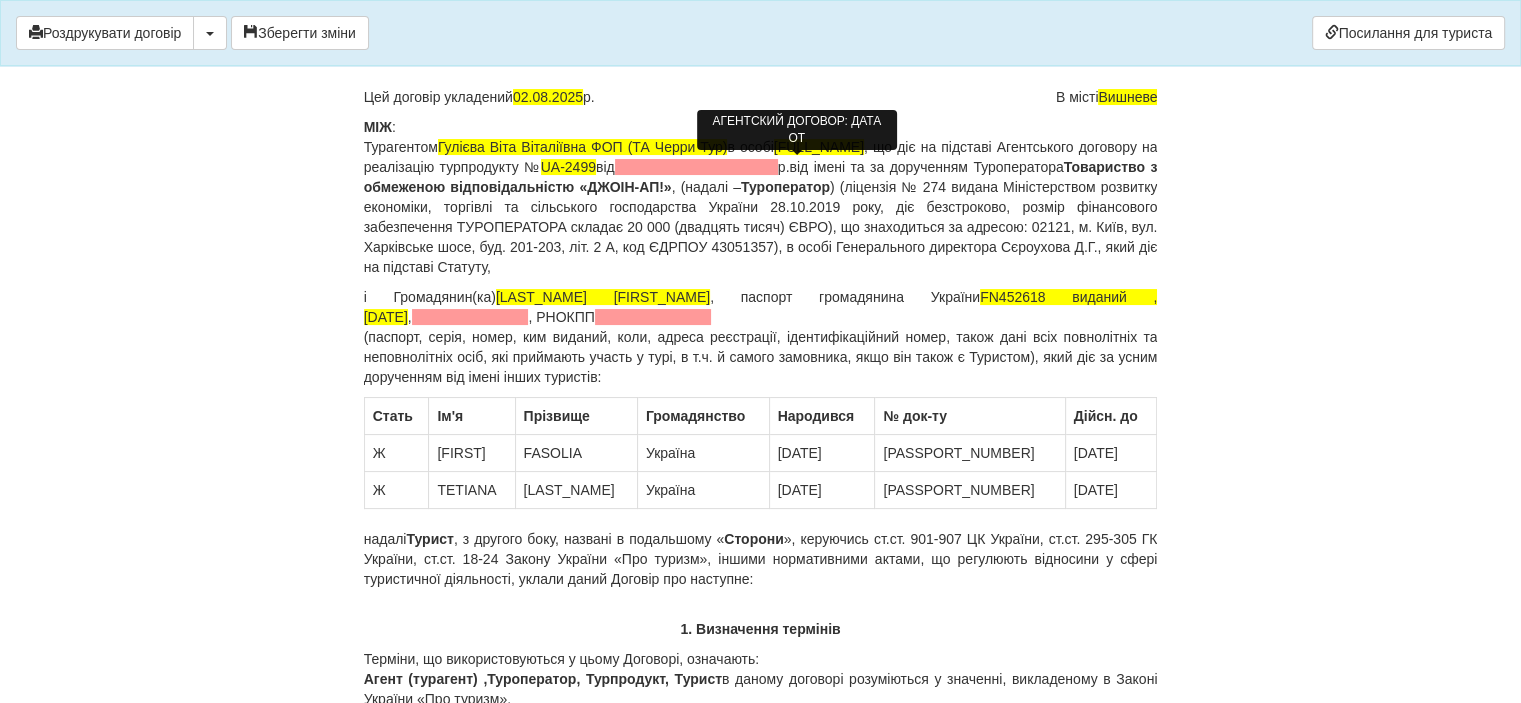 click at bounding box center [696, 167] 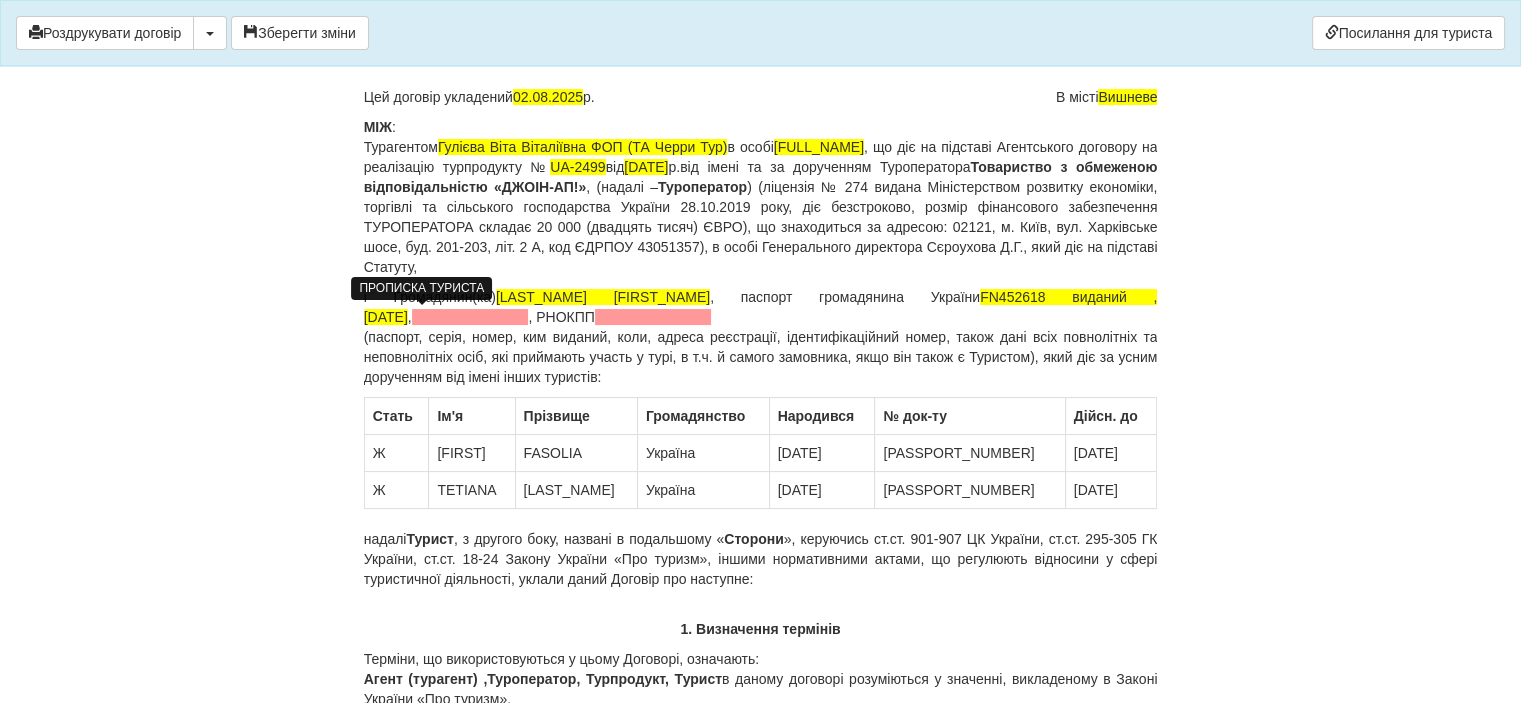 click at bounding box center [470, 317] 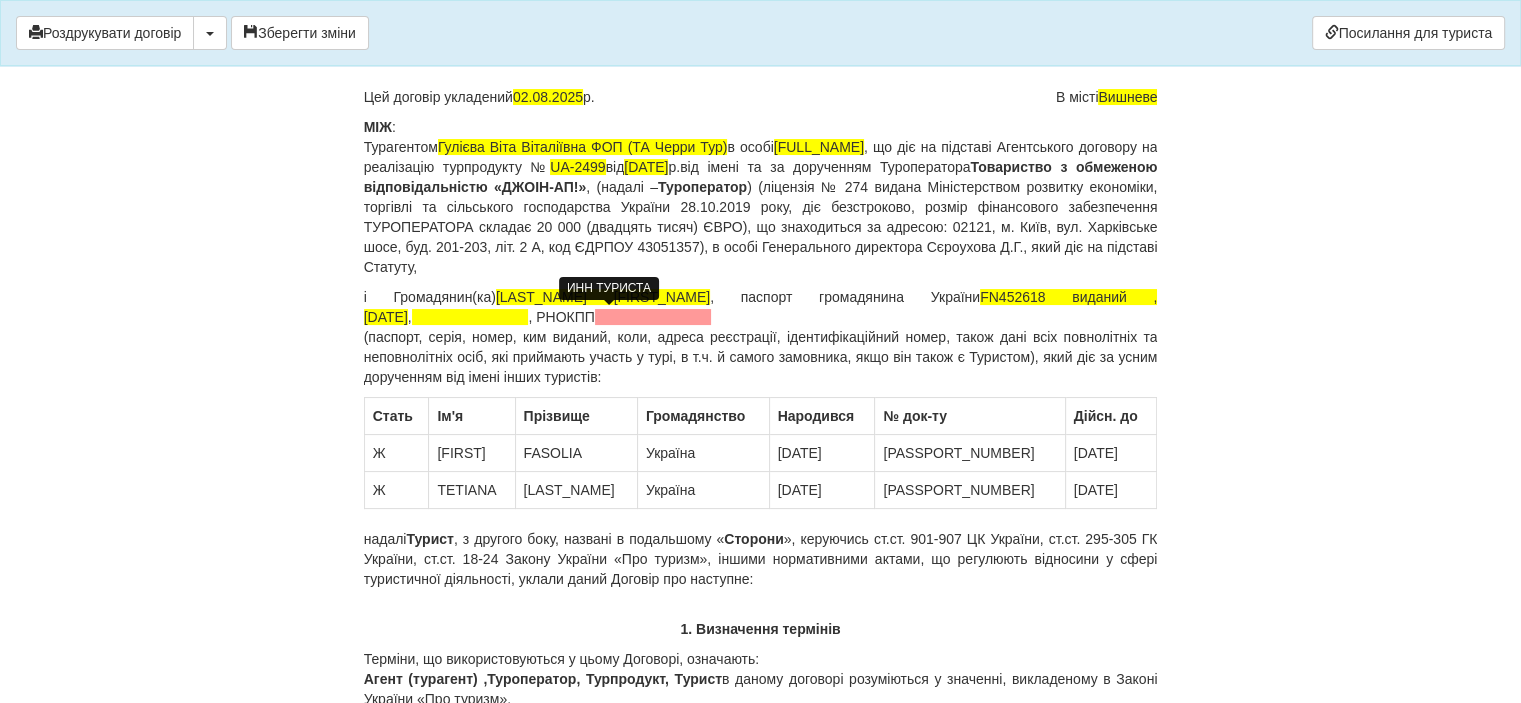 click at bounding box center [653, 317] 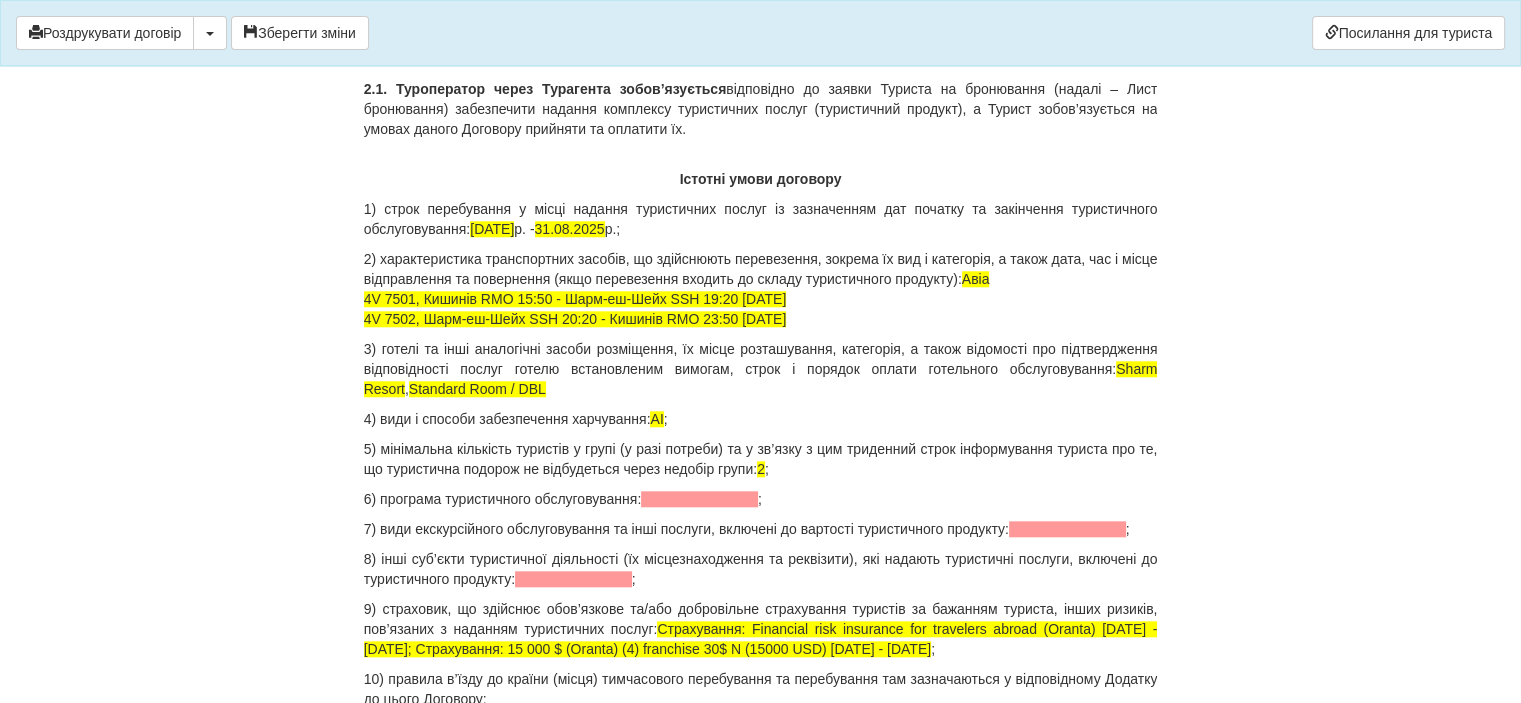 scroll, scrollTop: 2100, scrollLeft: 0, axis: vertical 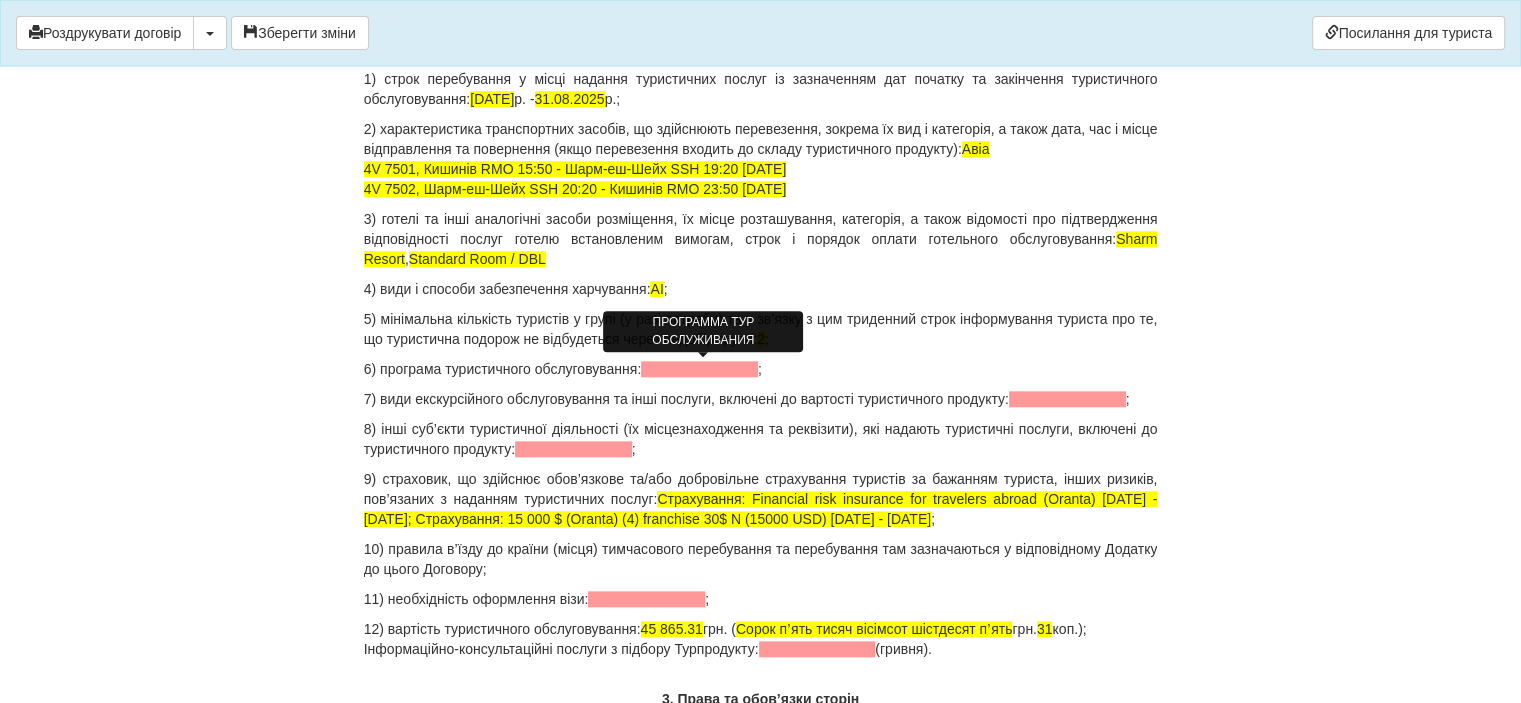 click at bounding box center [699, 369] 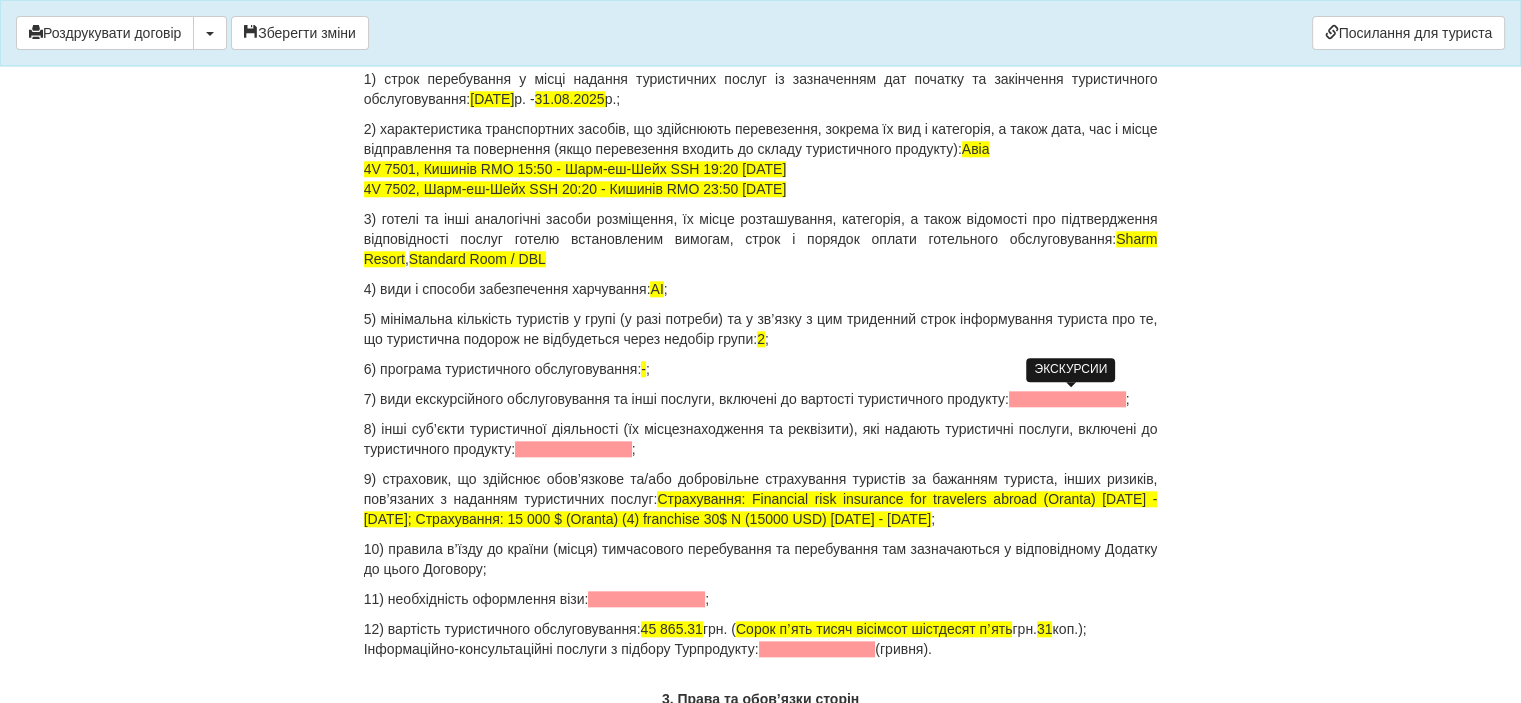 click at bounding box center (1067, 399) 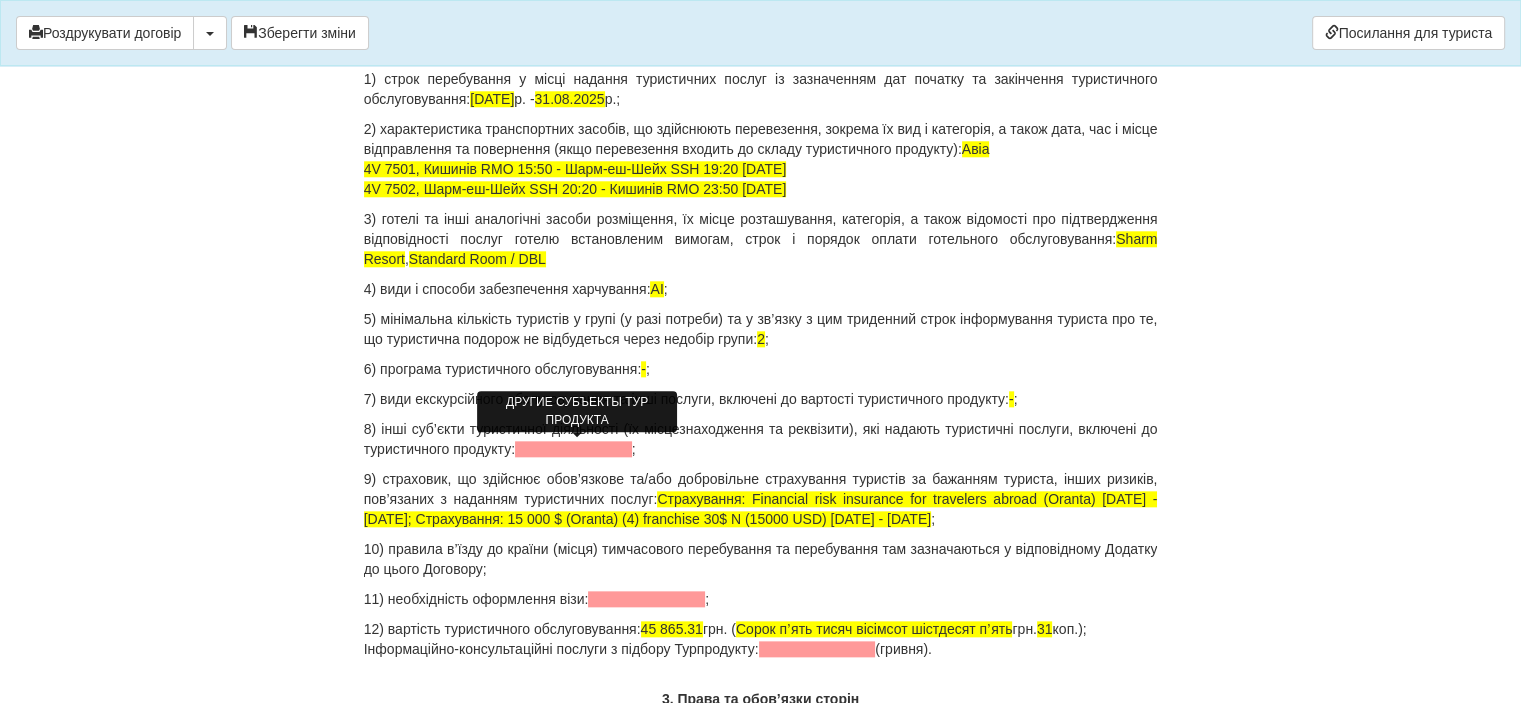 click at bounding box center (573, 449) 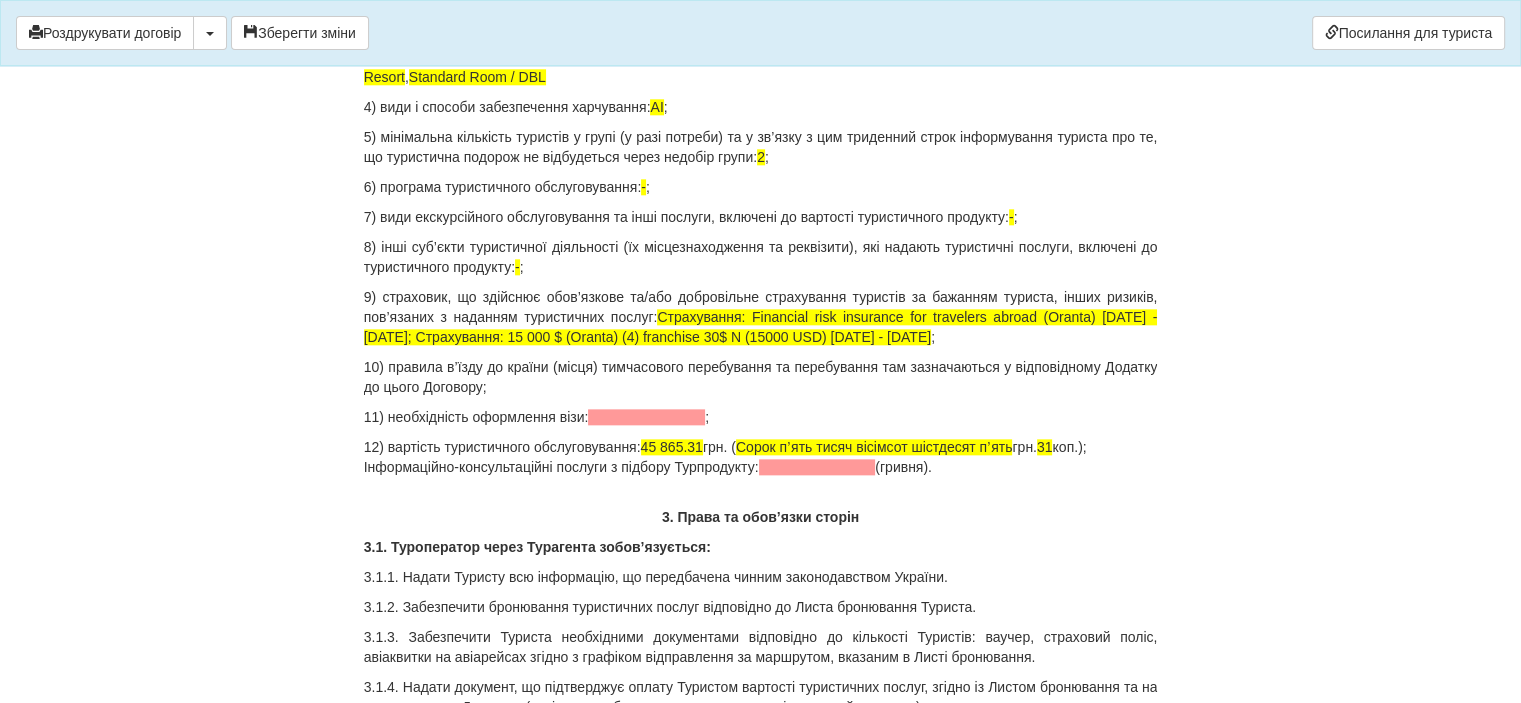scroll, scrollTop: 2300, scrollLeft: 0, axis: vertical 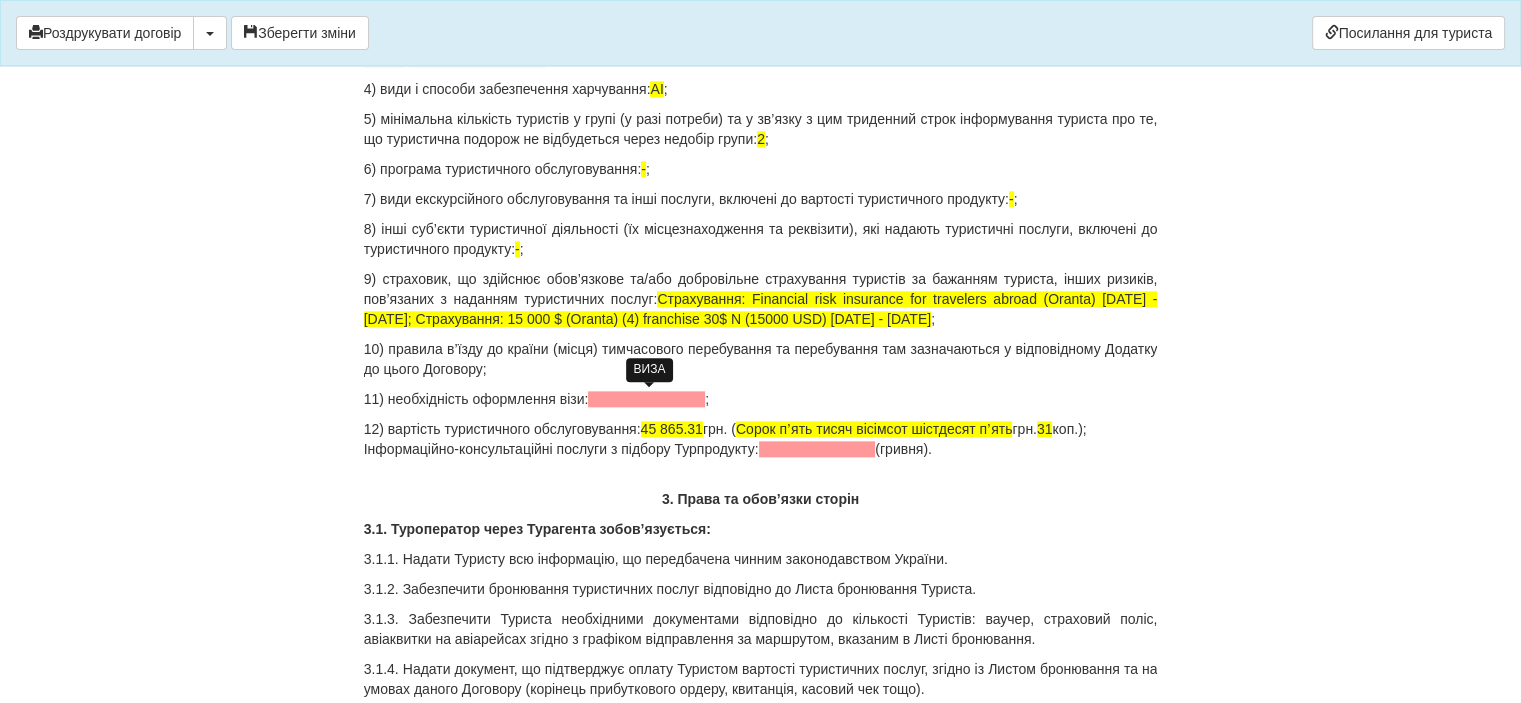 click at bounding box center (646, 399) 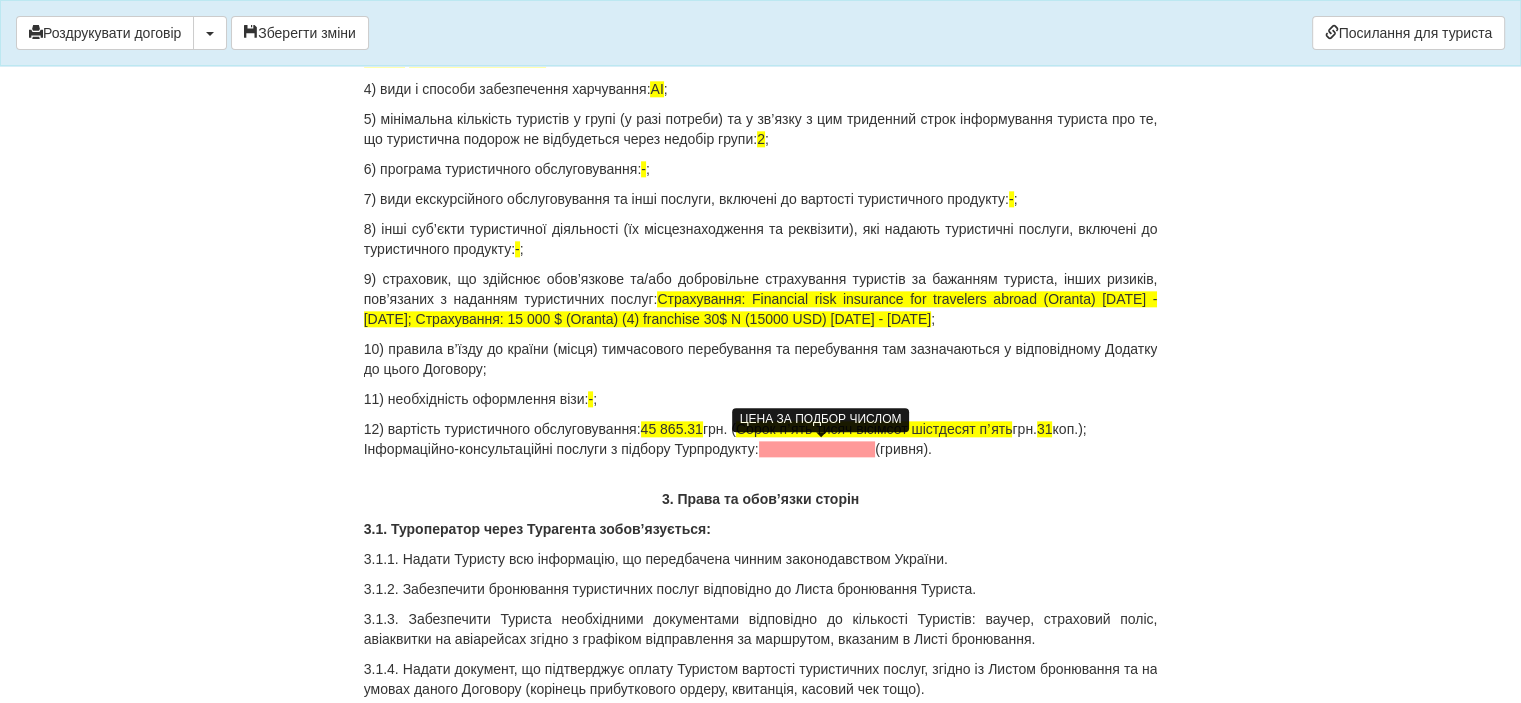click at bounding box center [817, 449] 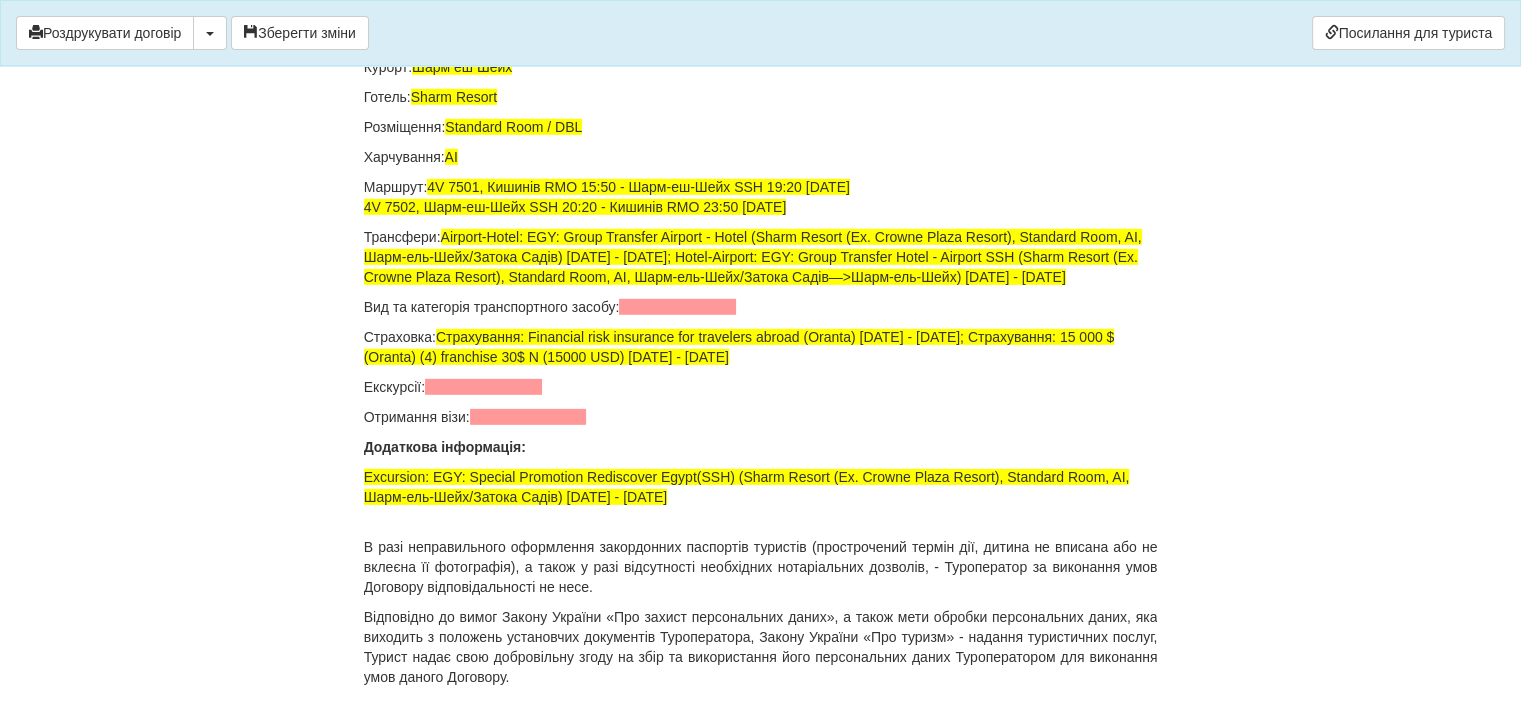 scroll, scrollTop: 13600, scrollLeft: 0, axis: vertical 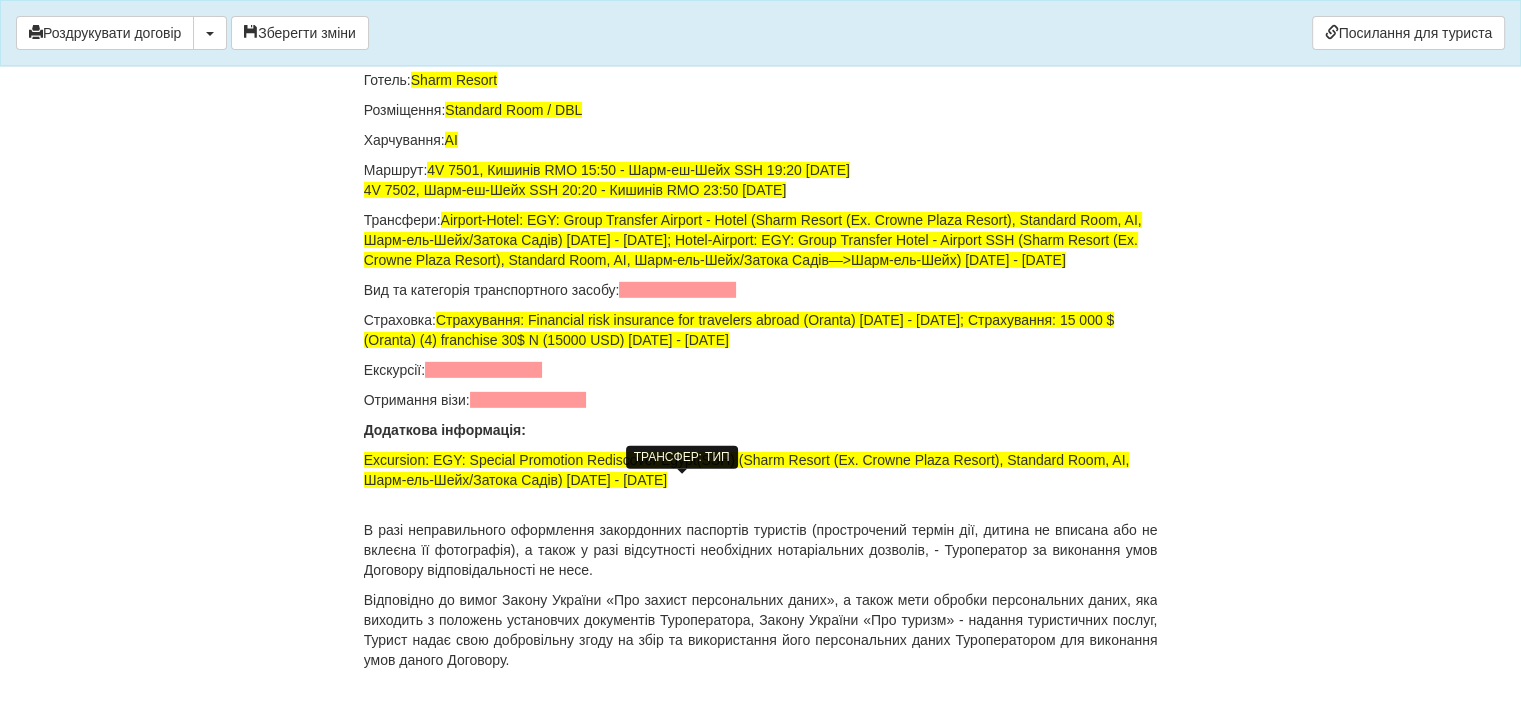 click at bounding box center (677, 290) 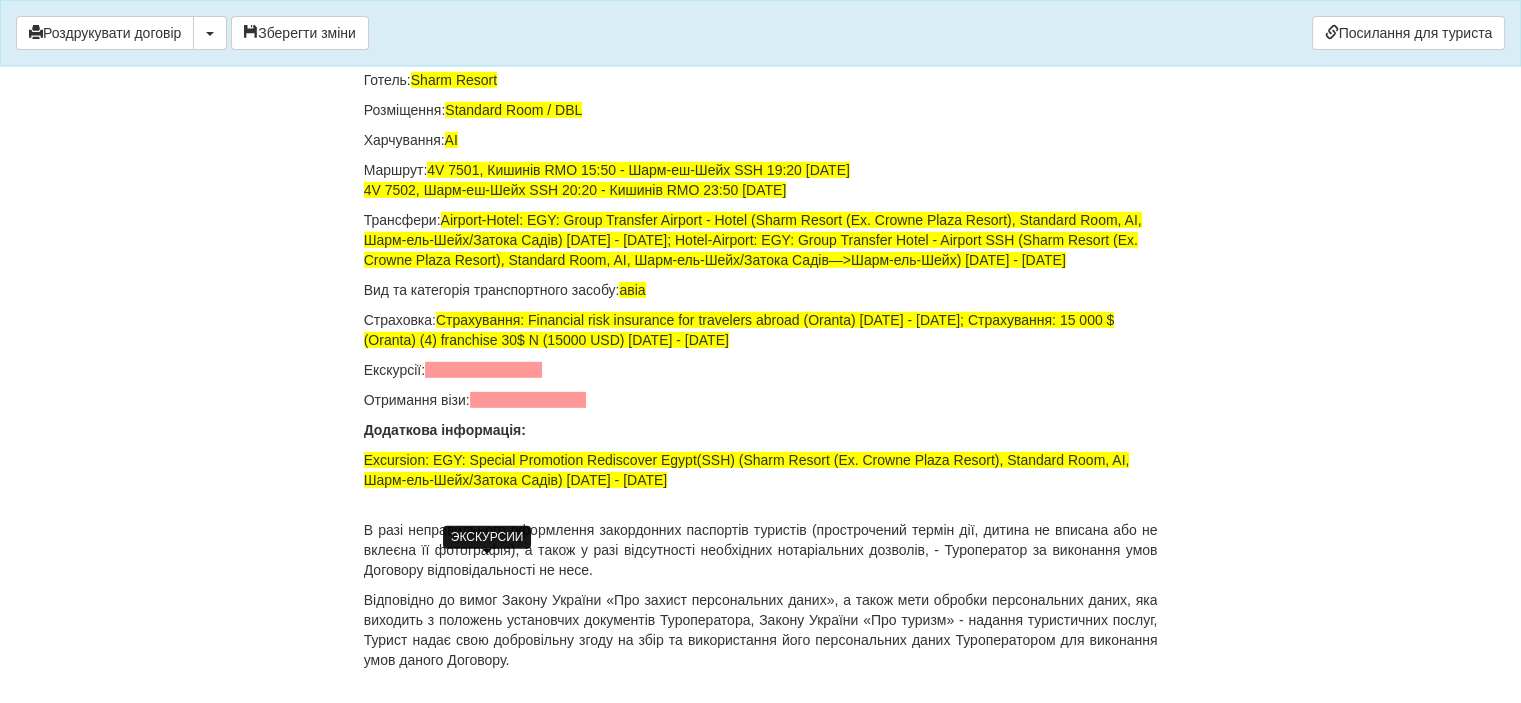 click at bounding box center [483, 370] 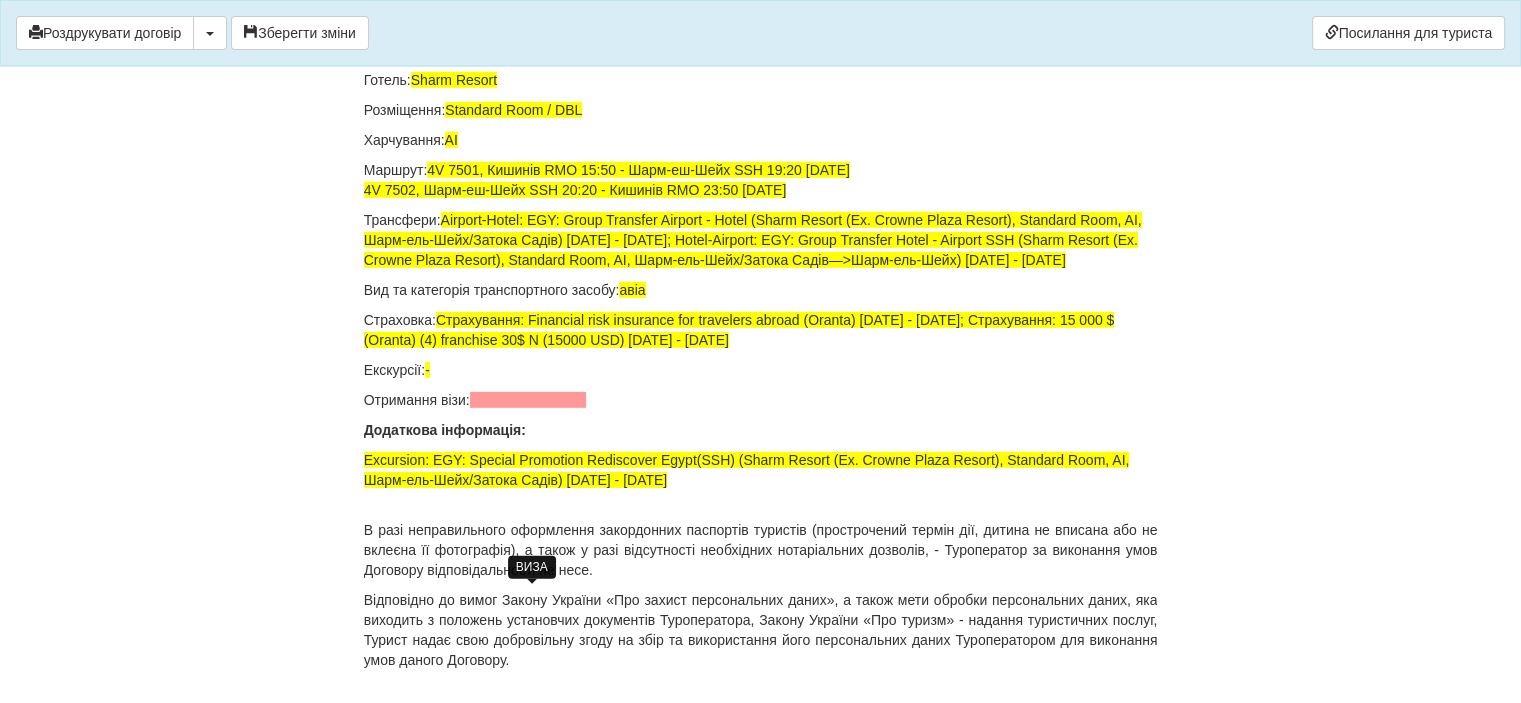click at bounding box center [528, 400] 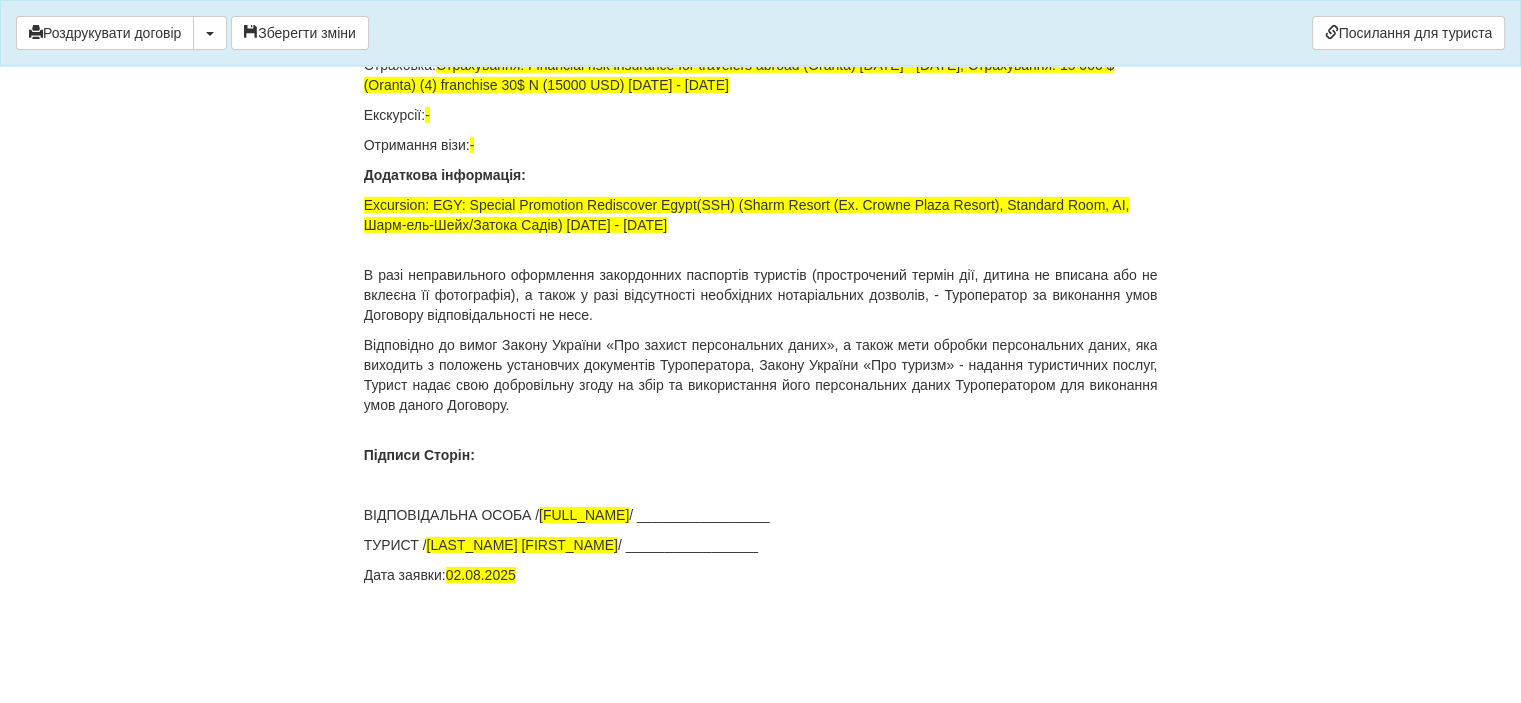 scroll, scrollTop: 14050, scrollLeft: 0, axis: vertical 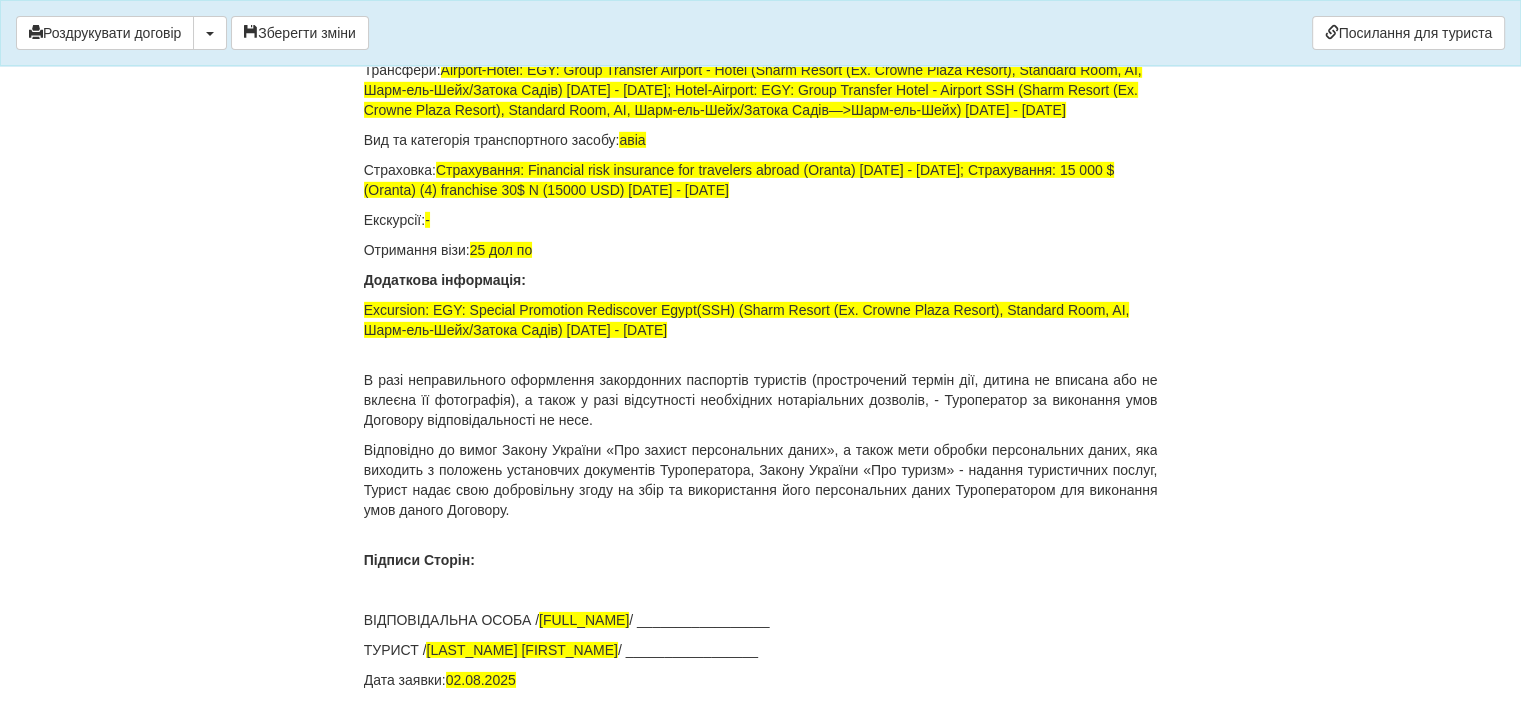 drag, startPoint x: 128, startPoint y: 370, endPoint x: 167, endPoint y: 383, distance: 41.109608 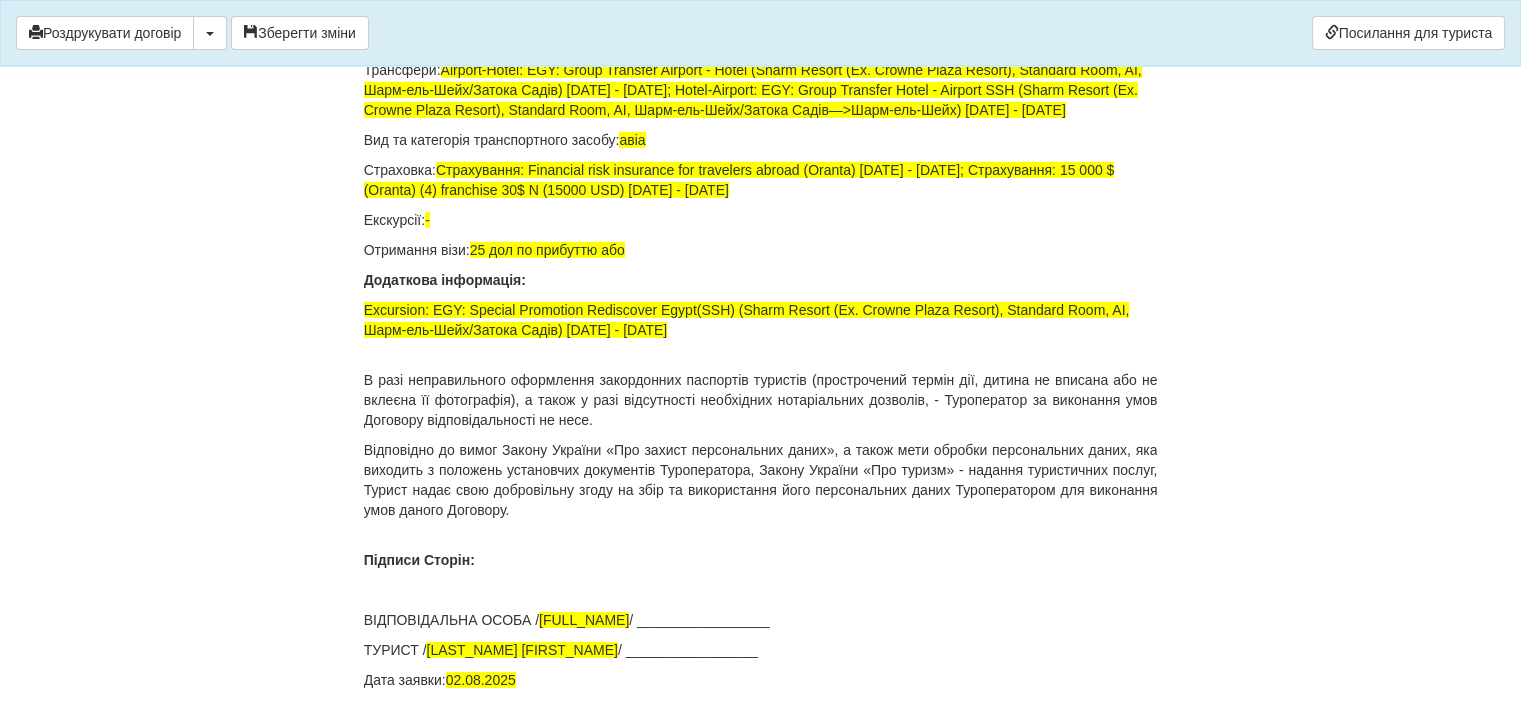 drag, startPoint x: 139, startPoint y: 548, endPoint x: 167, endPoint y: 546, distance: 28.071337 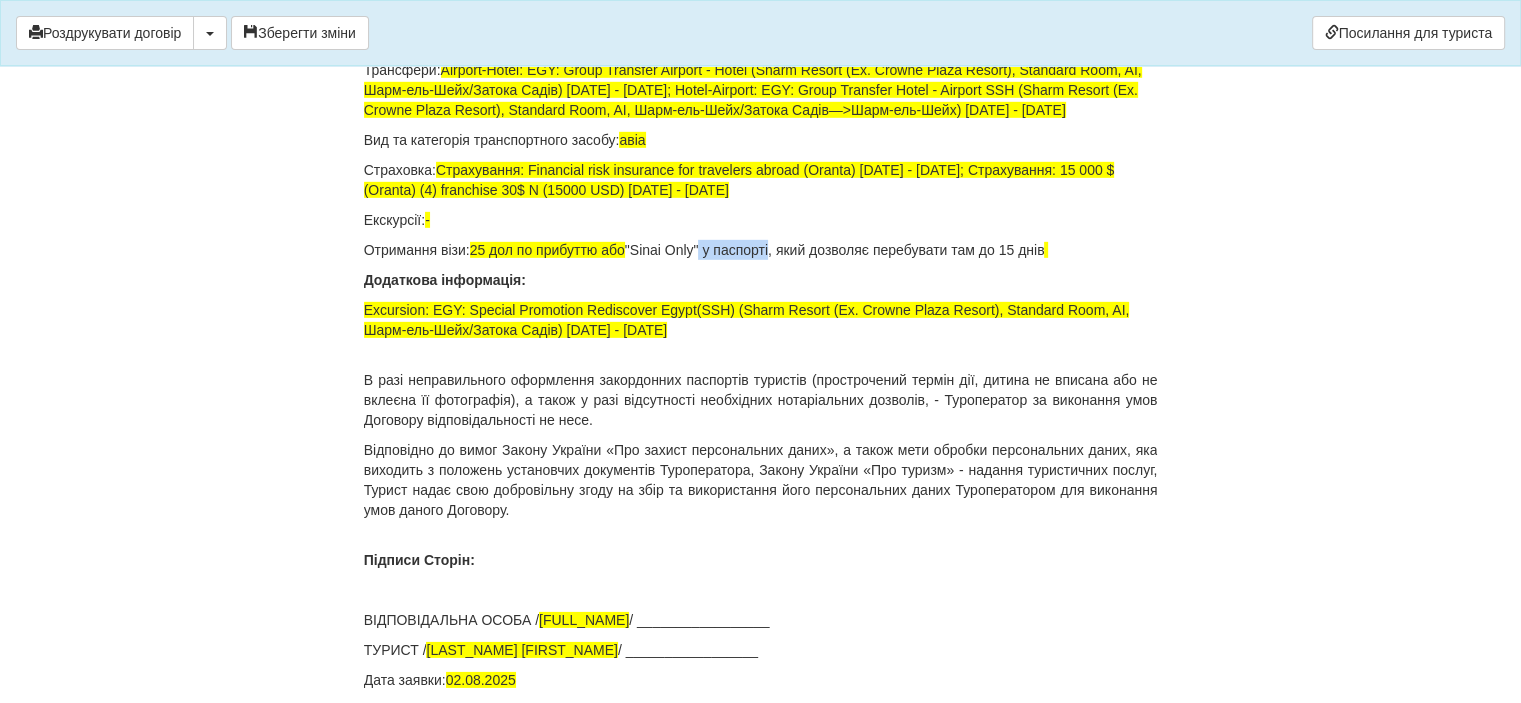 drag, startPoint x: 775, startPoint y: 442, endPoint x: 707, endPoint y: 436, distance: 68.26419 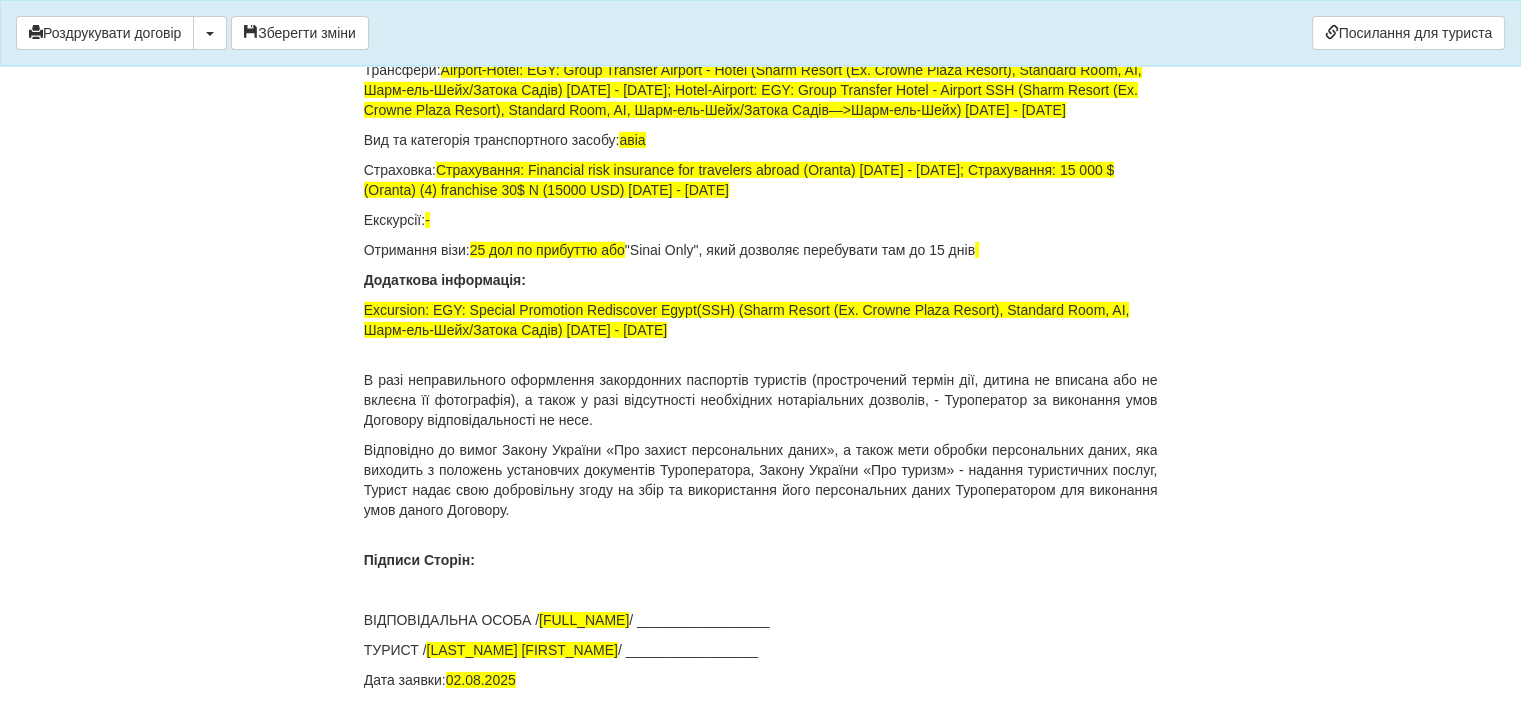 click on "Отримання візи:  25 дол по прибуттю або  "Sinai Only", який дозволяє перебувати там до 15 днів" at bounding box center (761, 250) 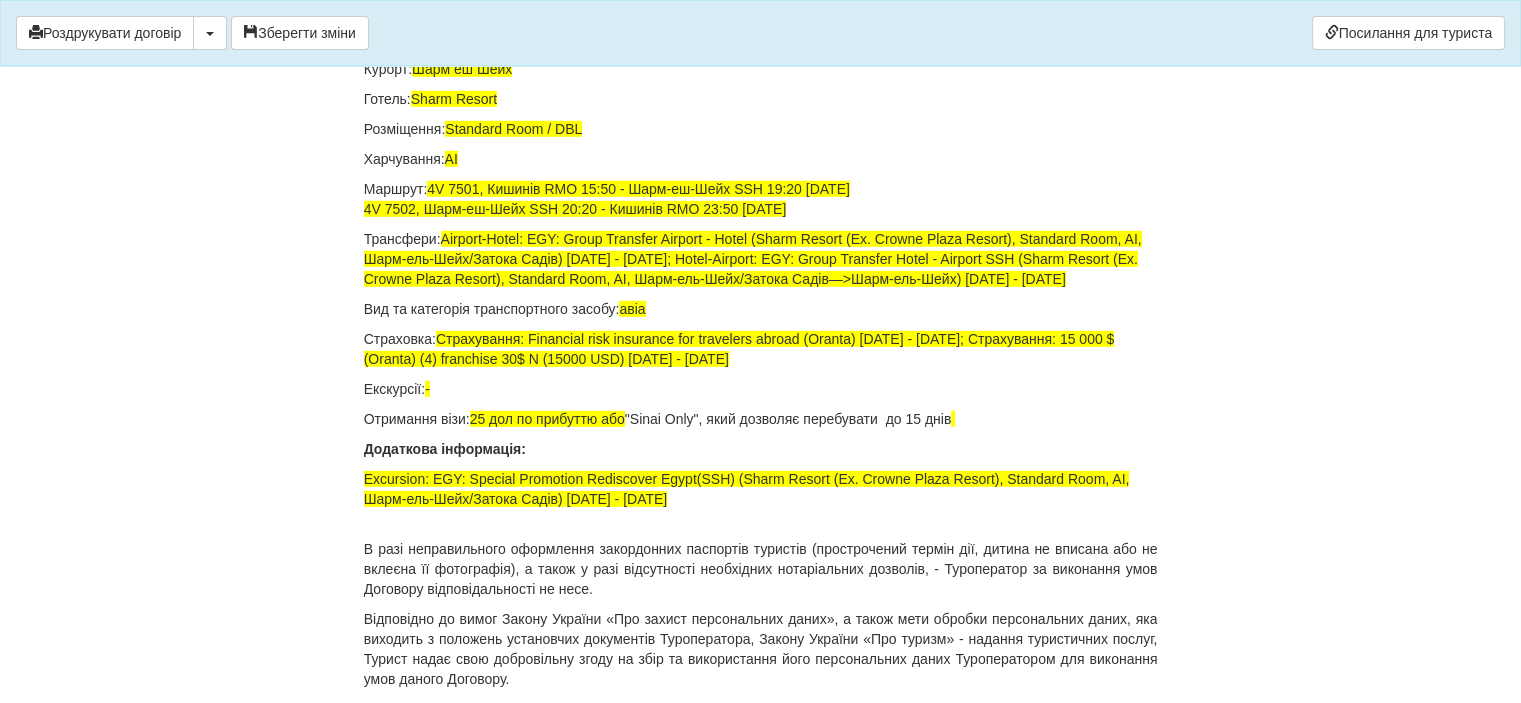 scroll, scrollTop: 13550, scrollLeft: 0, axis: vertical 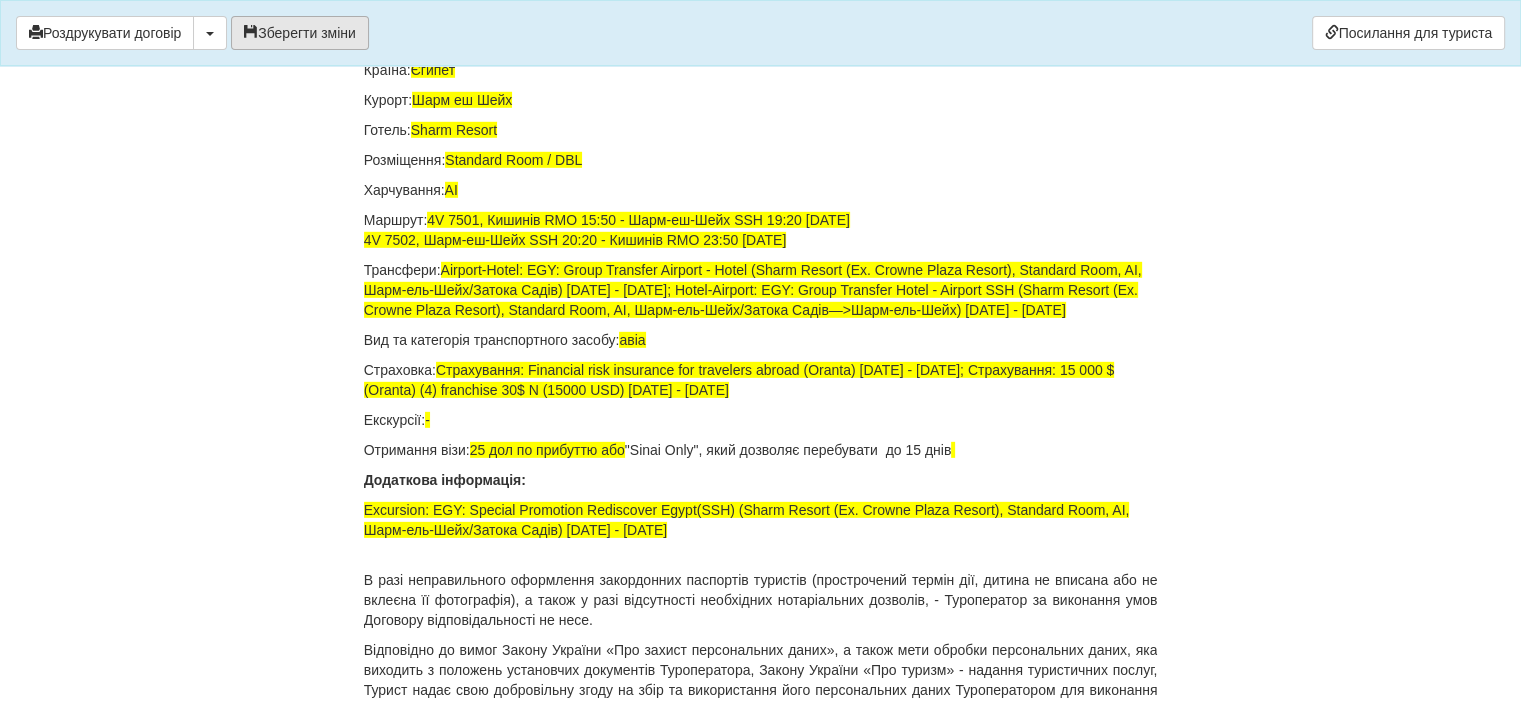 click on "Зберегти зміни" at bounding box center (300, 33) 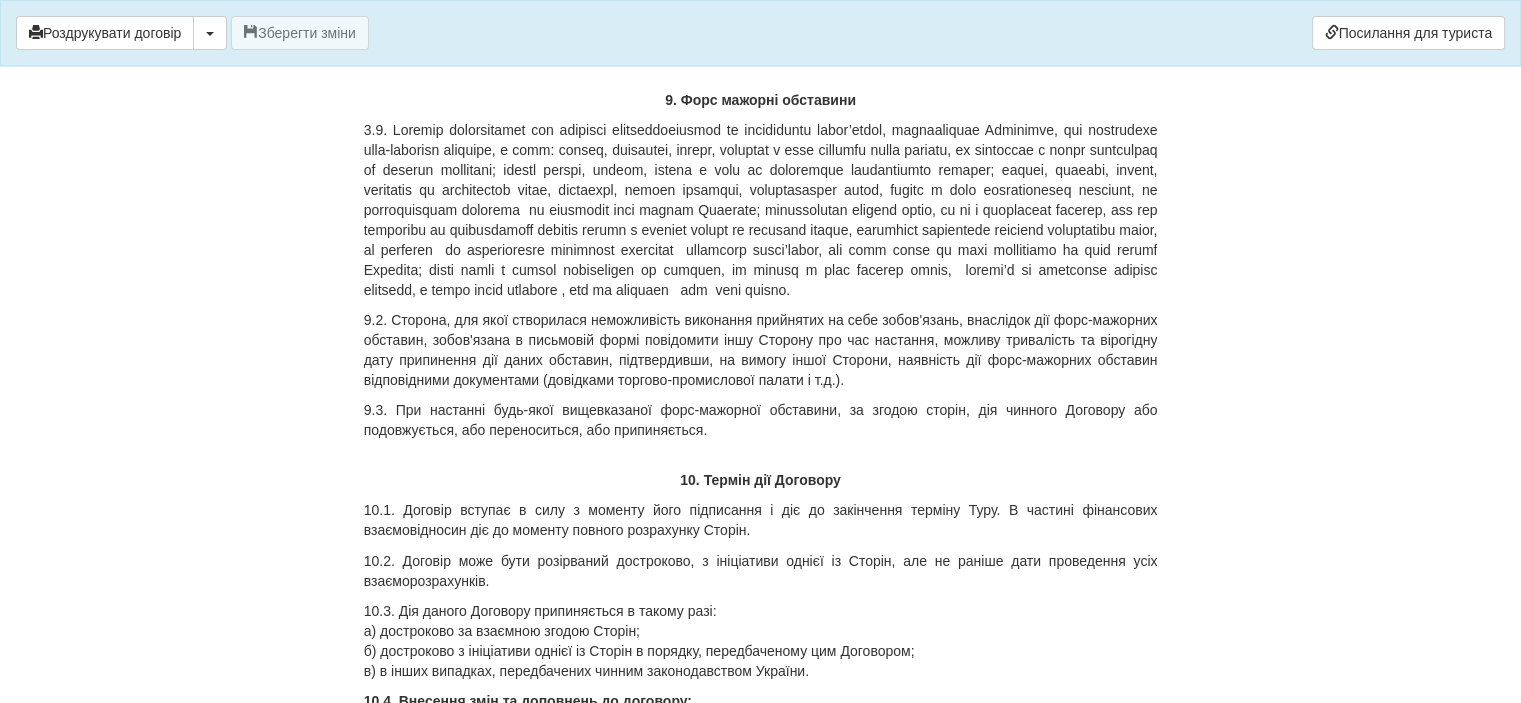 scroll, scrollTop: 10750, scrollLeft: 0, axis: vertical 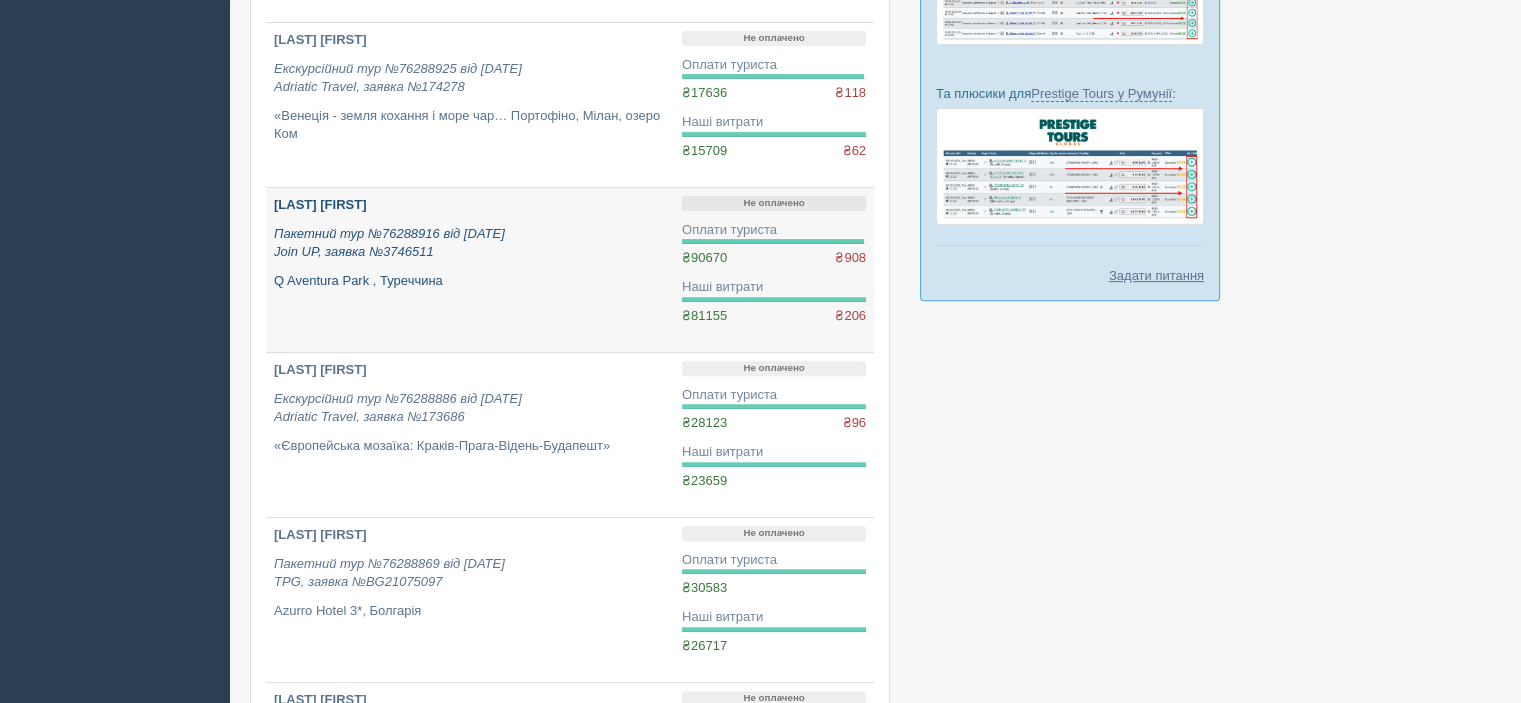click on "[LAST] [FIRST]" at bounding box center [320, 204] 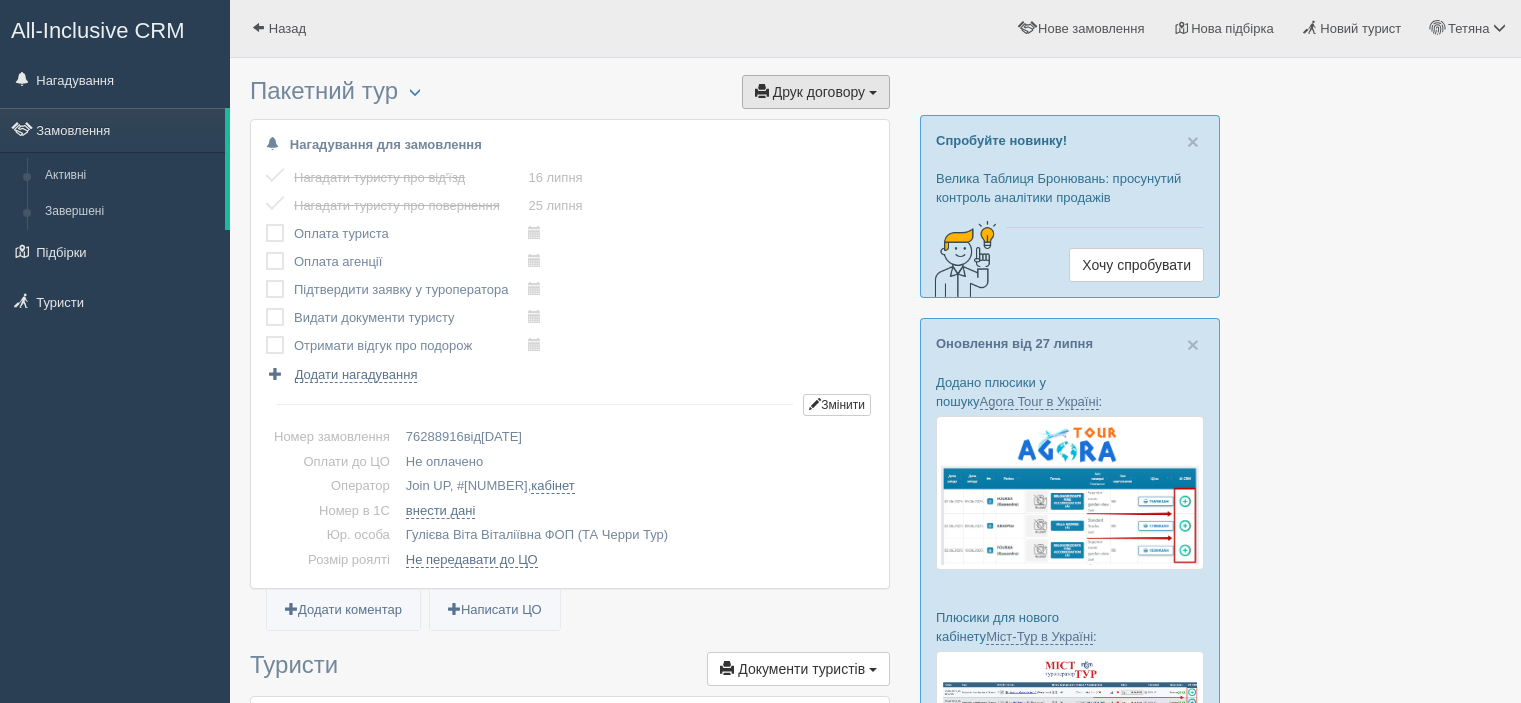 scroll, scrollTop: 0, scrollLeft: 0, axis: both 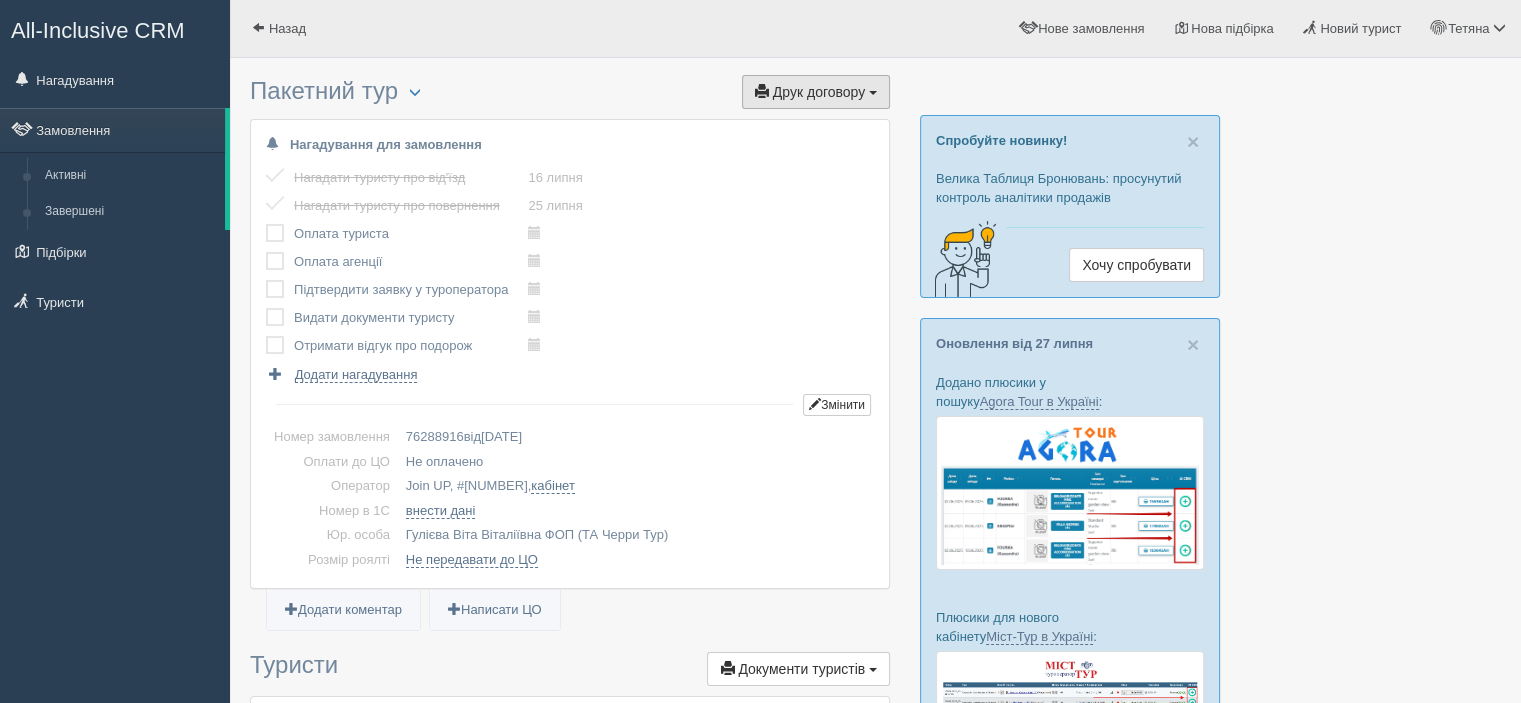 click on "Друк договору" at bounding box center [819, 92] 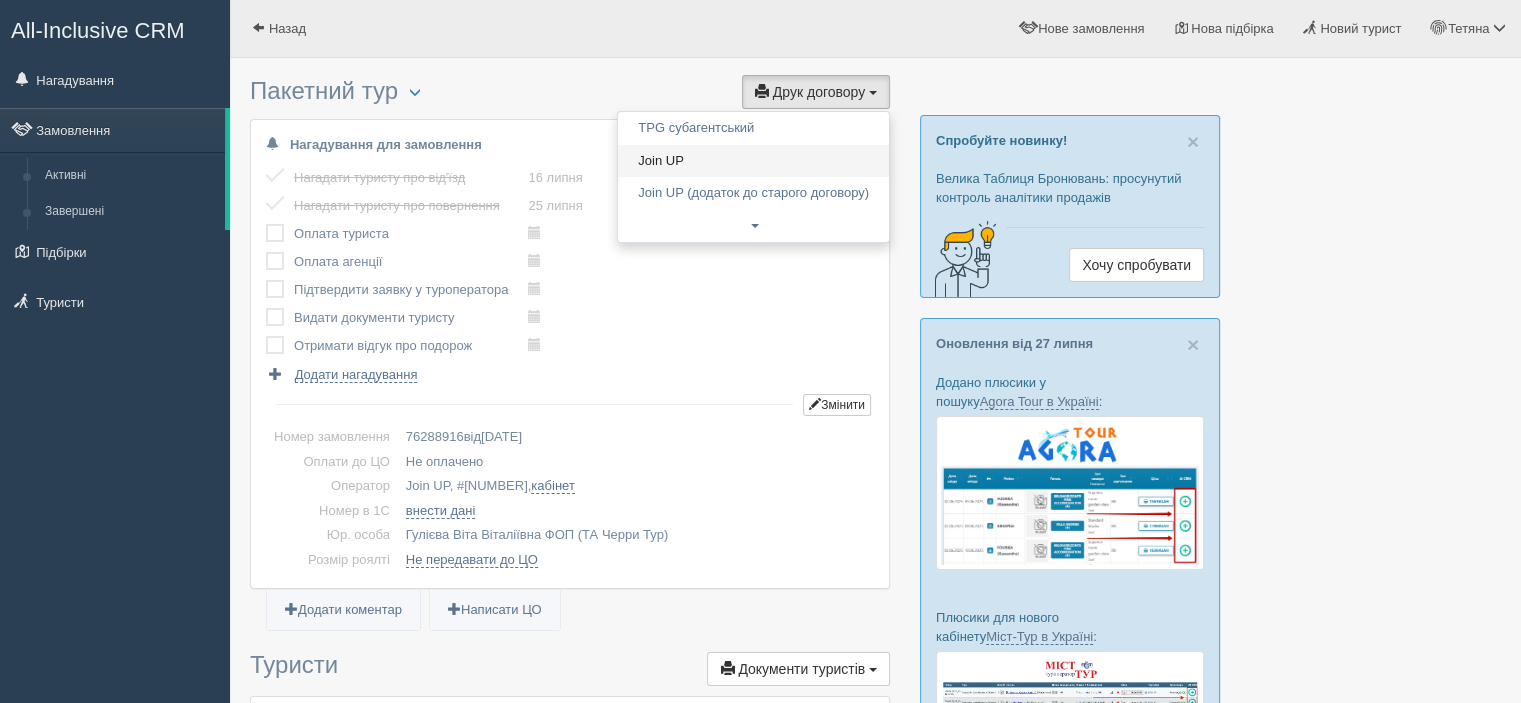 click on "Join UP" at bounding box center [753, 161] 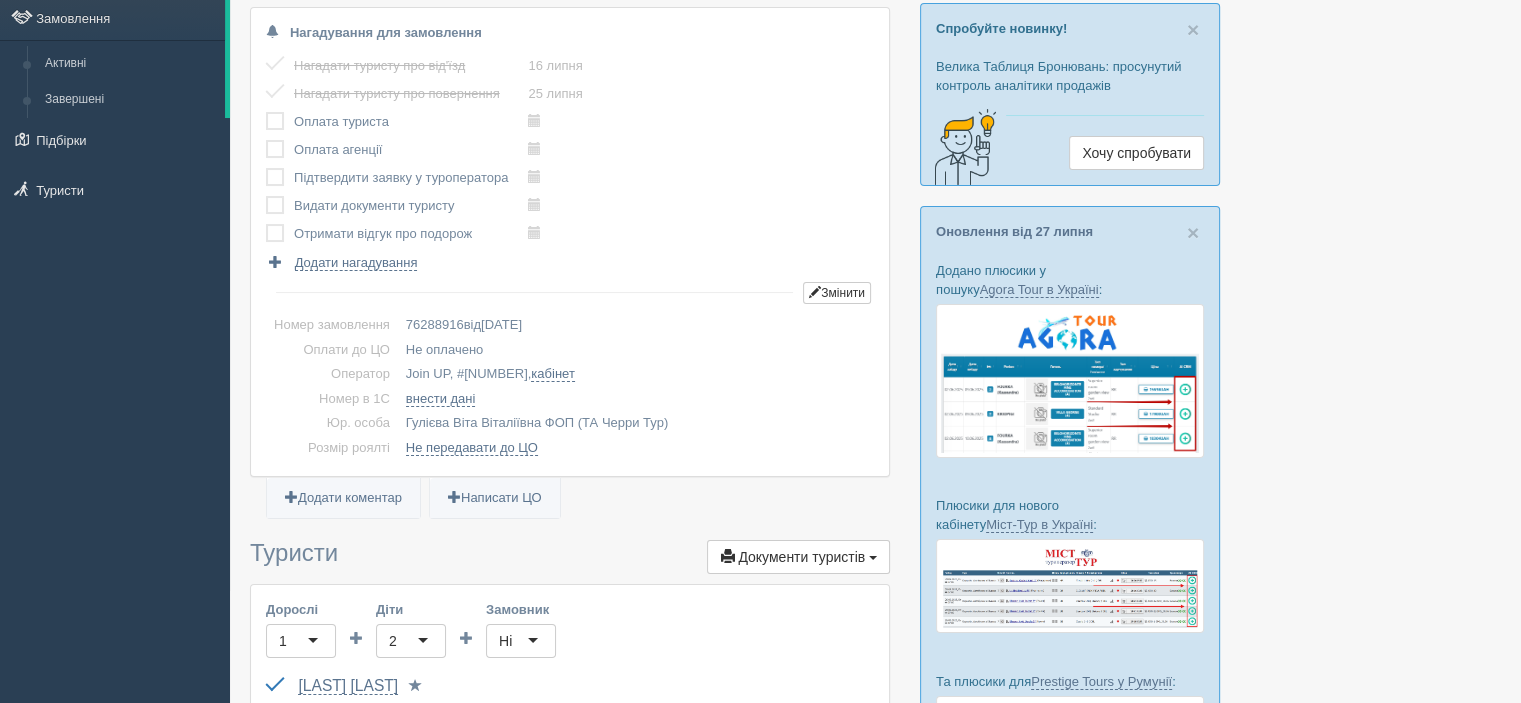 scroll, scrollTop: 0, scrollLeft: 0, axis: both 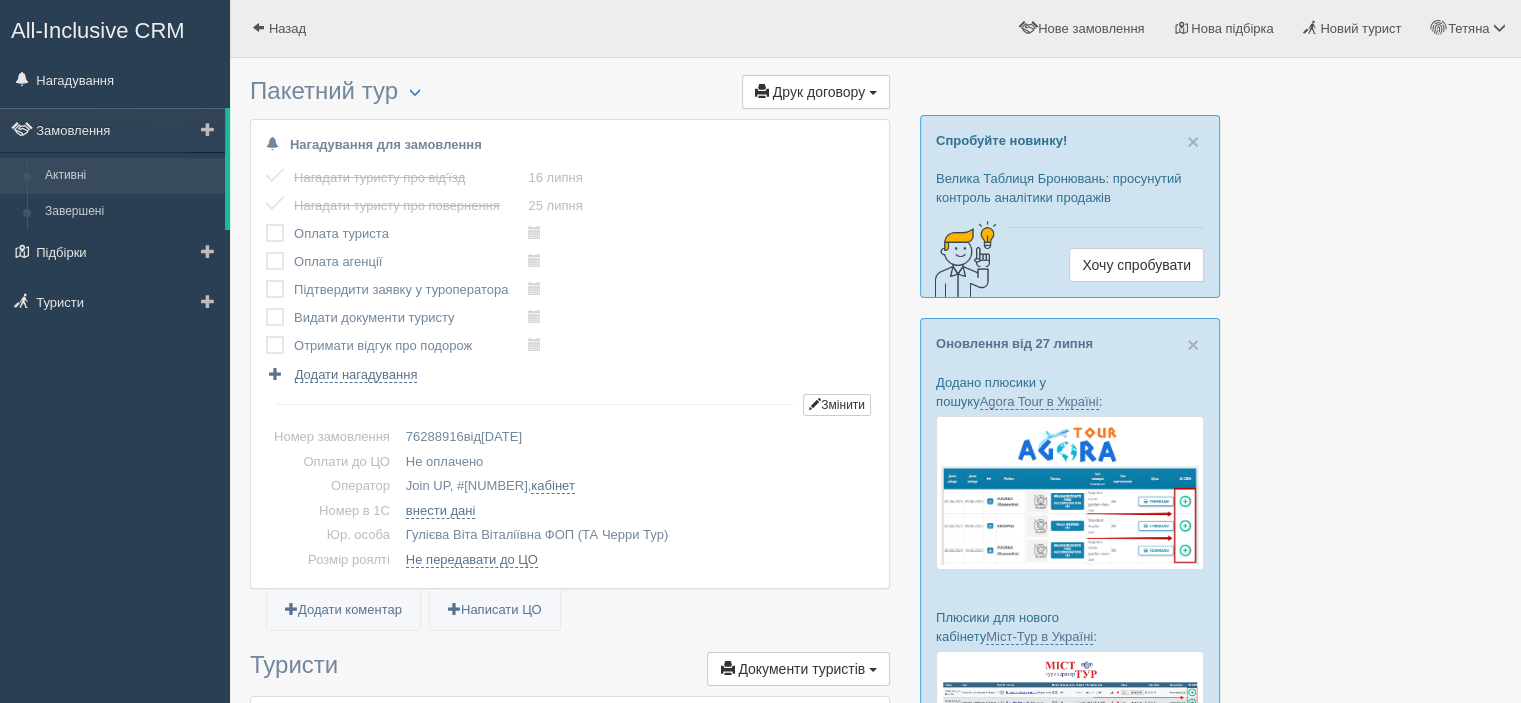 click on "Активні" at bounding box center (130, 176) 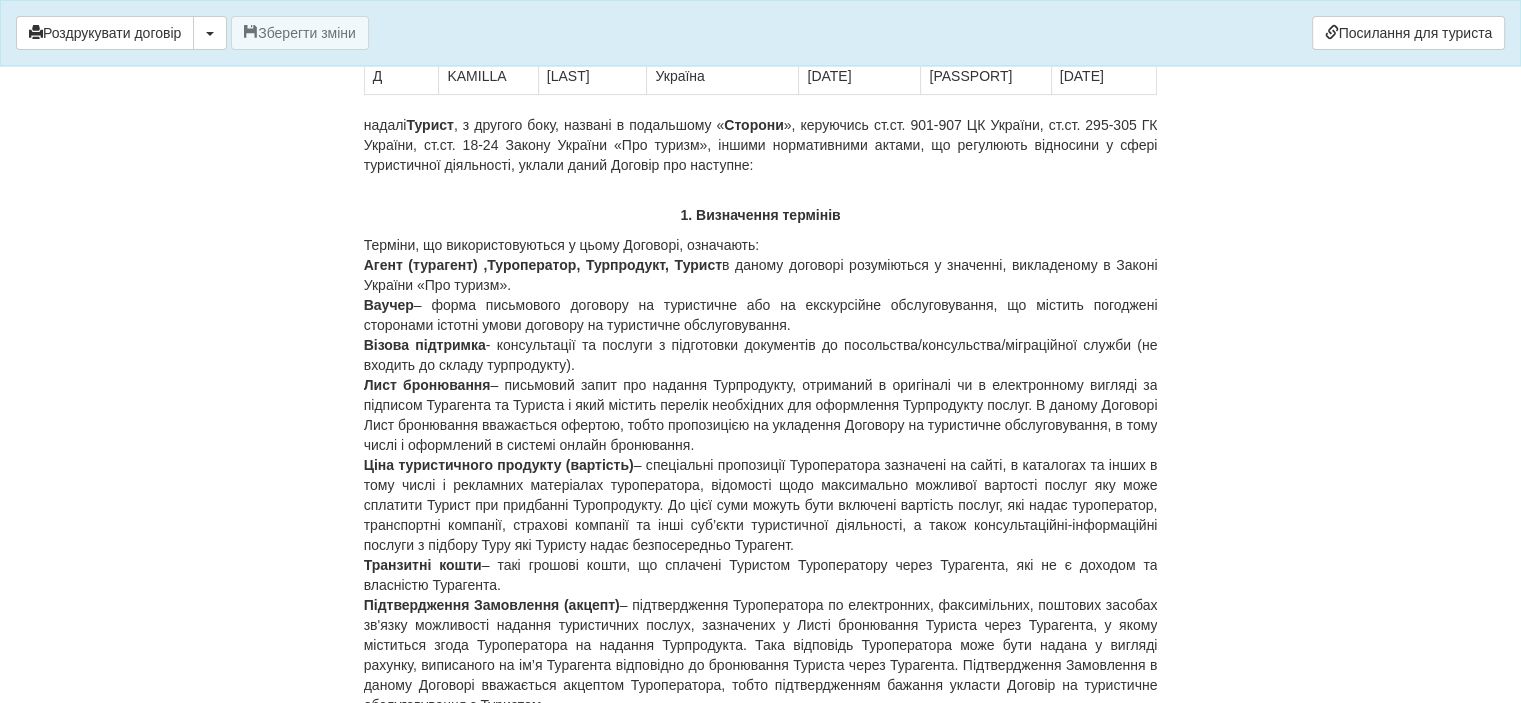 scroll, scrollTop: 700, scrollLeft: 0, axis: vertical 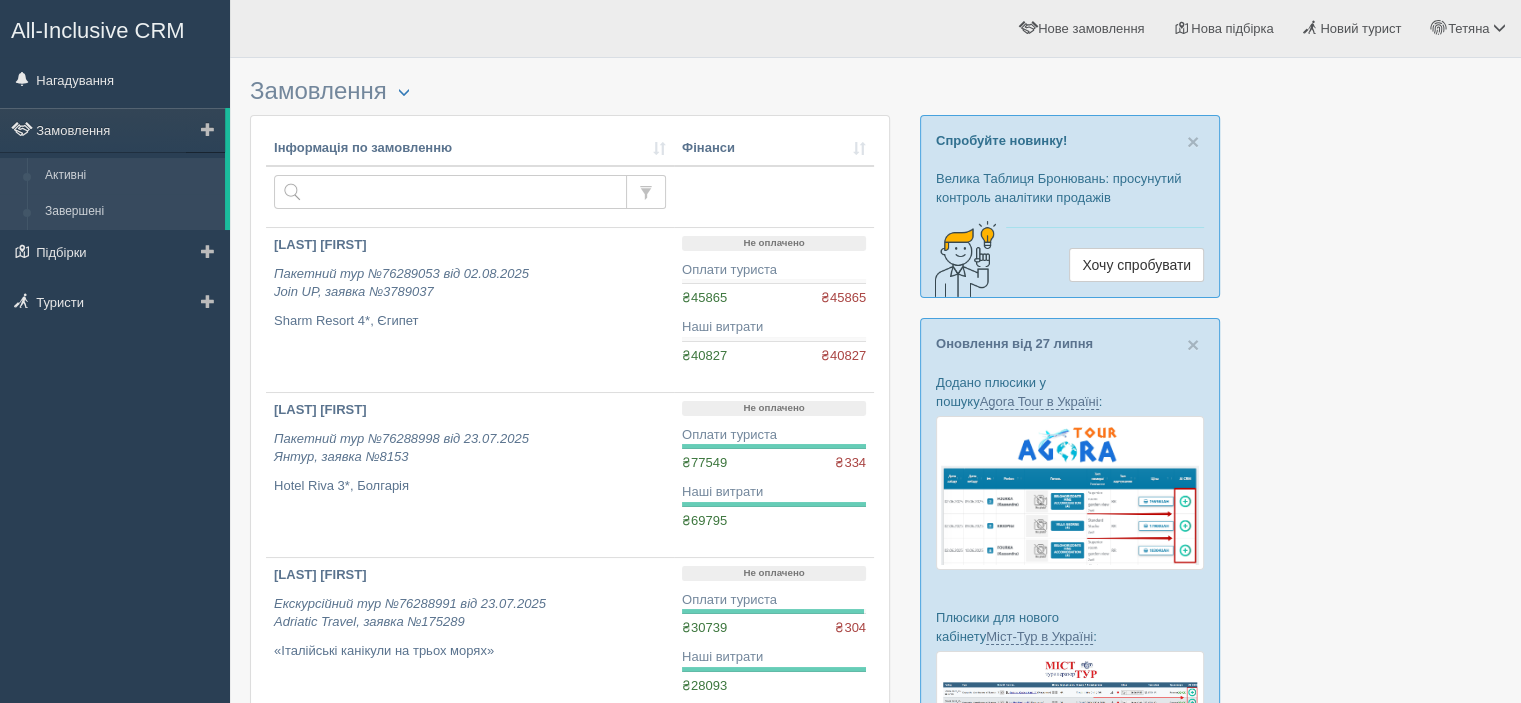 click on "Завершені" at bounding box center [130, 212] 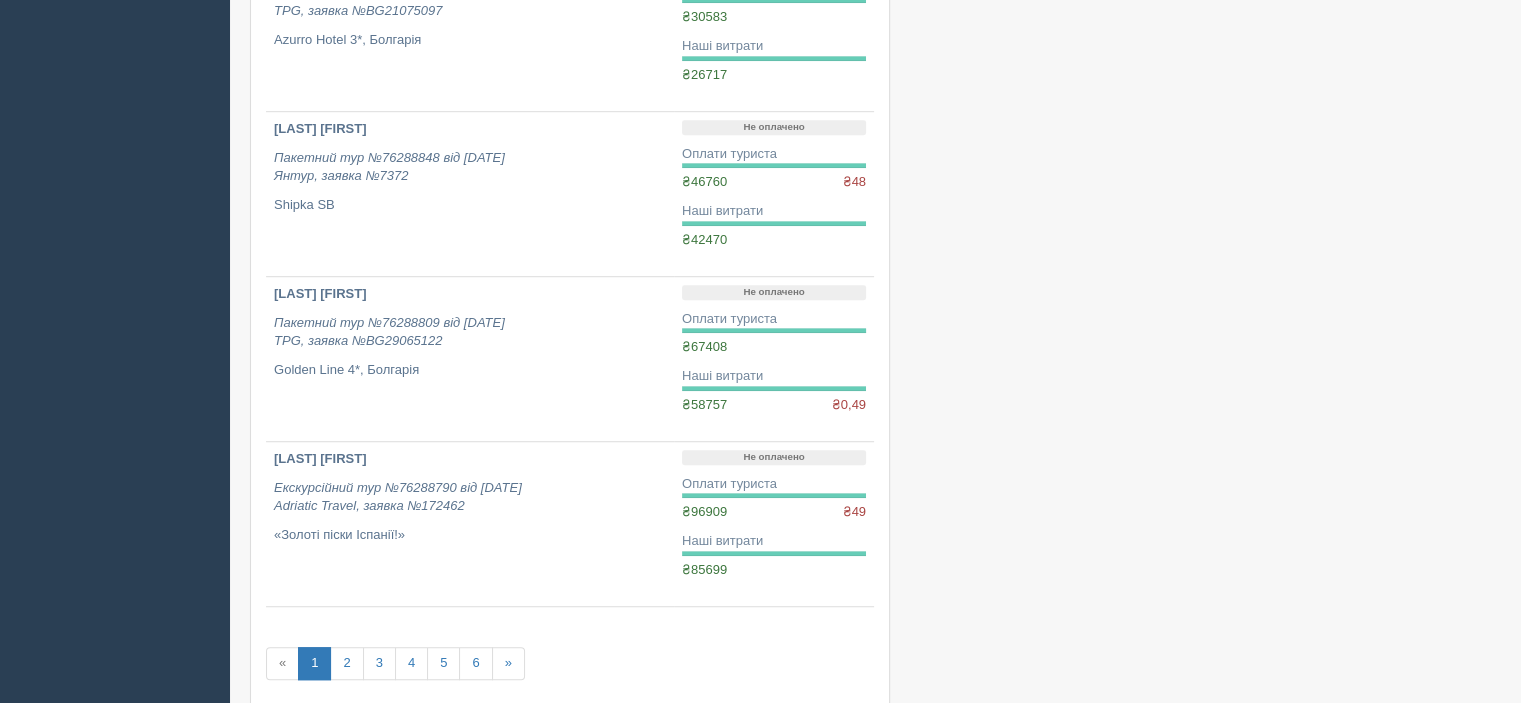 scroll, scrollTop: 1415, scrollLeft: 0, axis: vertical 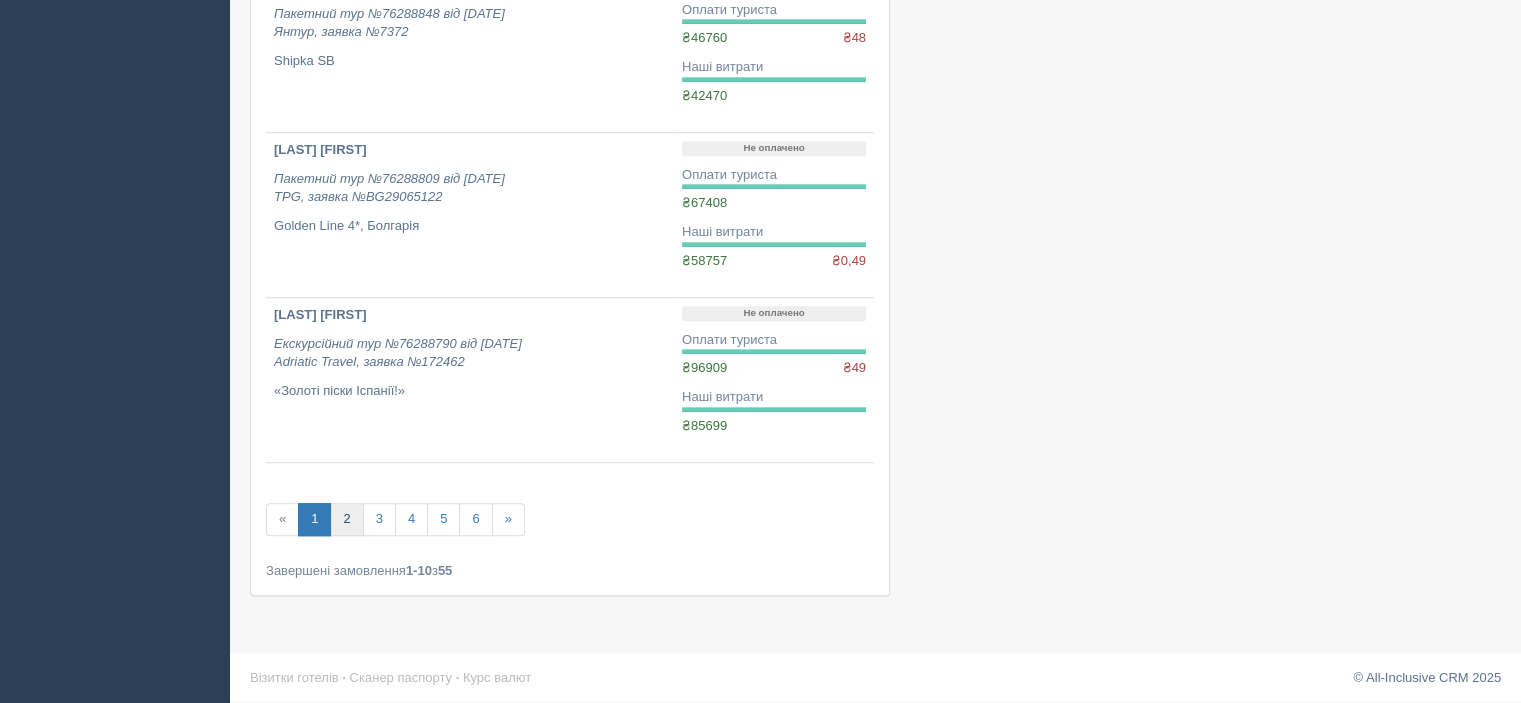 click on "2" at bounding box center [346, 519] 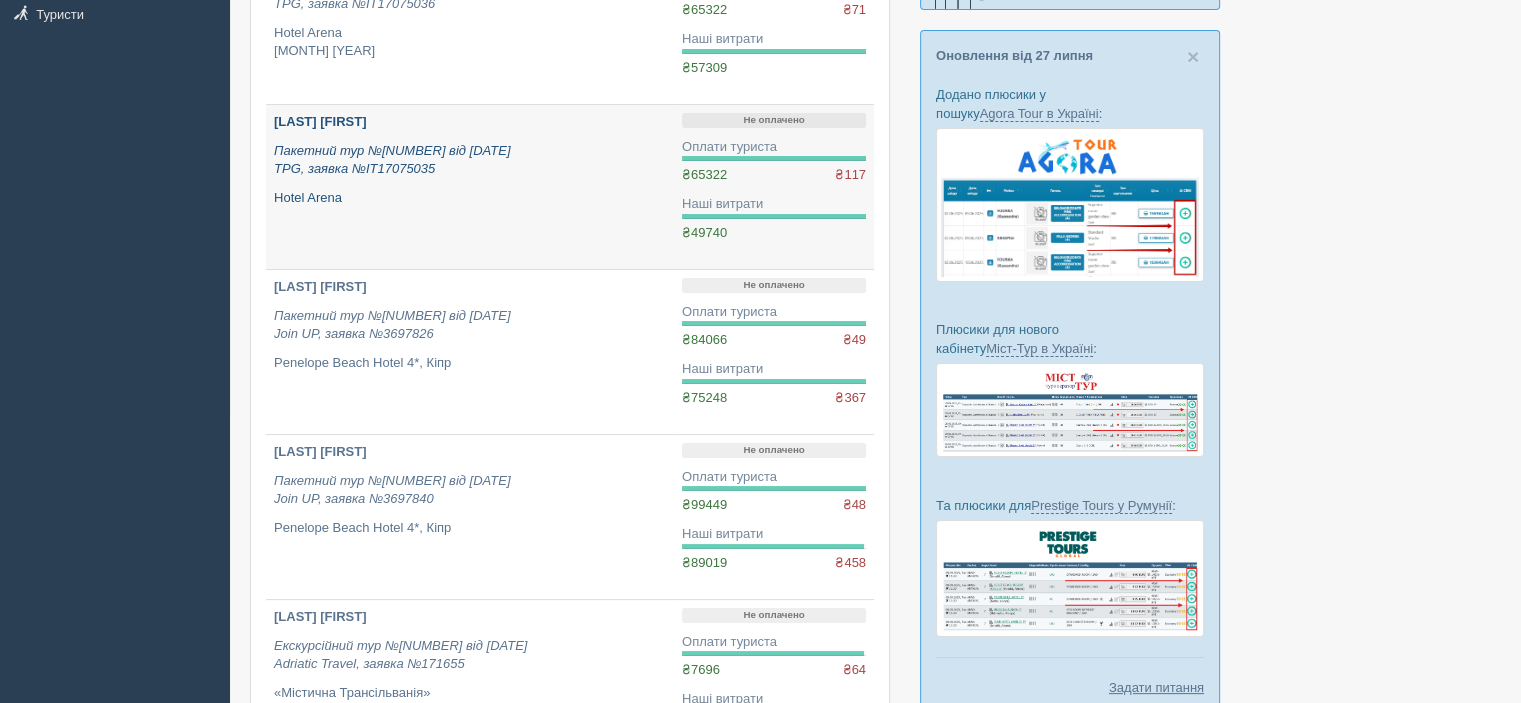 scroll, scrollTop: 300, scrollLeft: 0, axis: vertical 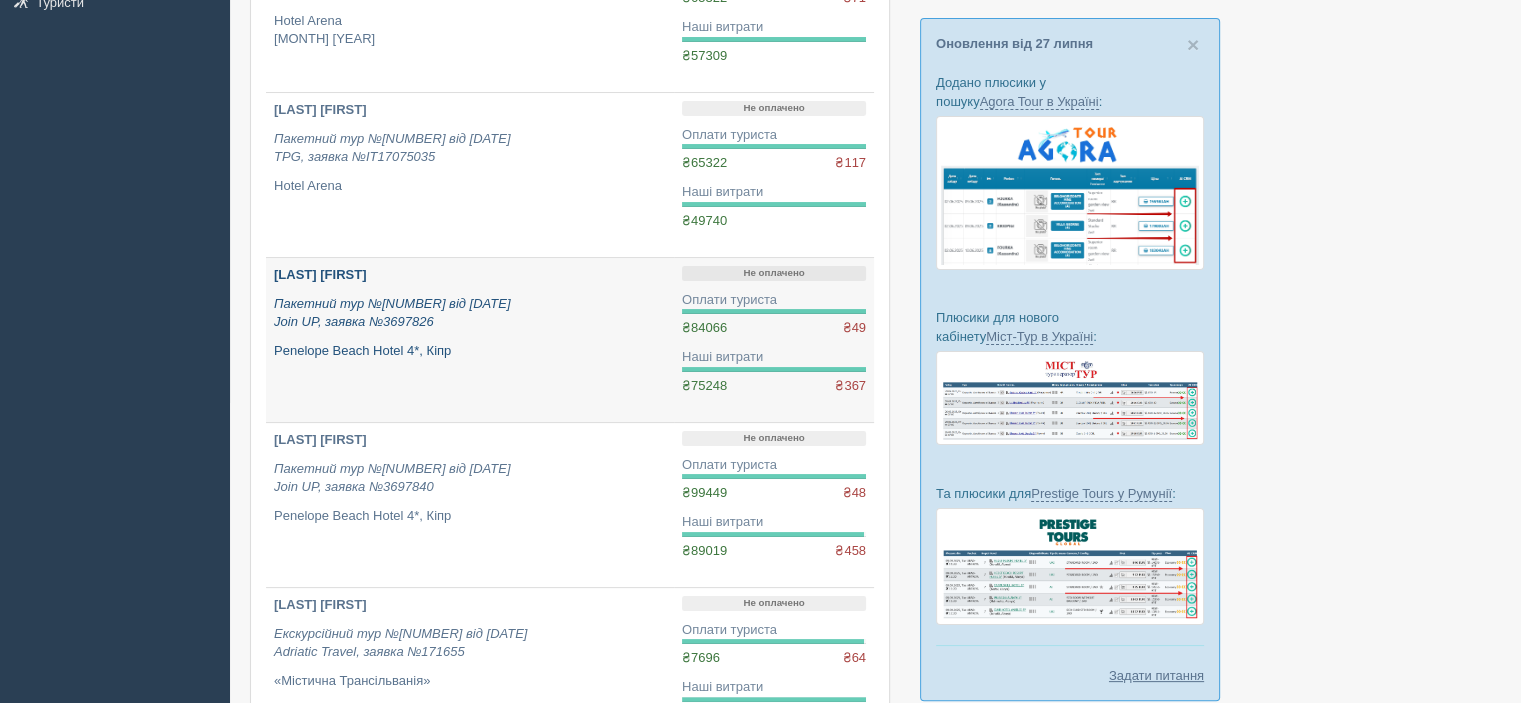 click on "[LAST] [FIRST]" at bounding box center (320, 274) 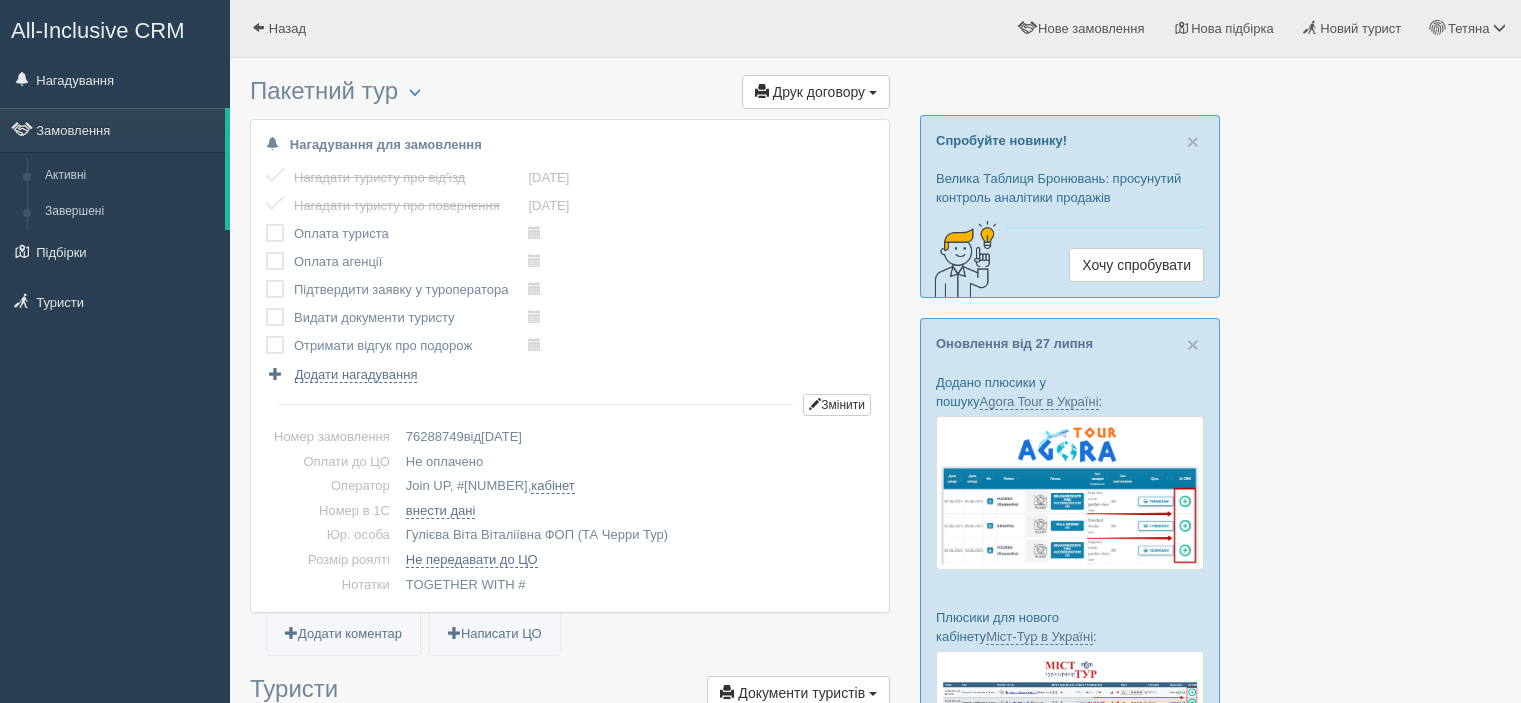 scroll, scrollTop: 0, scrollLeft: 0, axis: both 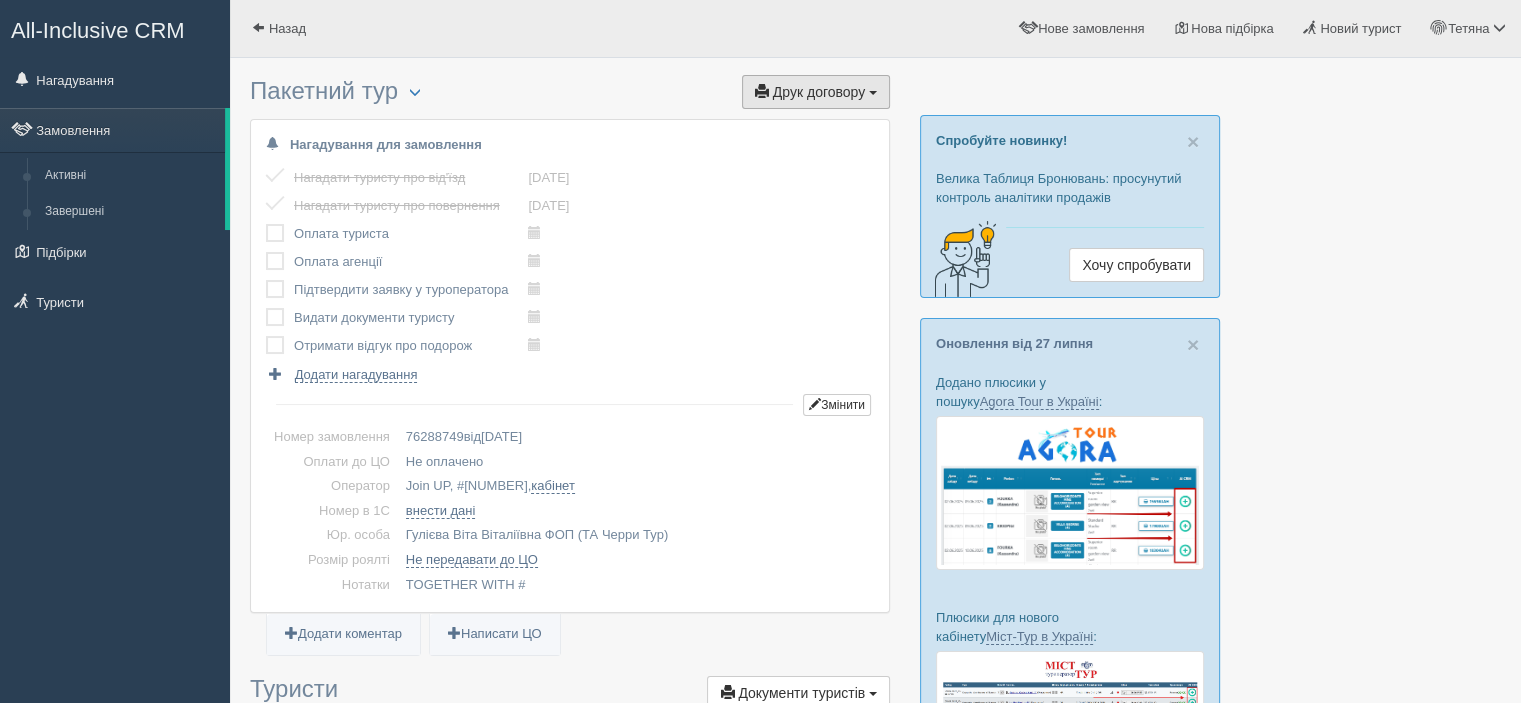 click on "Друк договору" at bounding box center [819, 92] 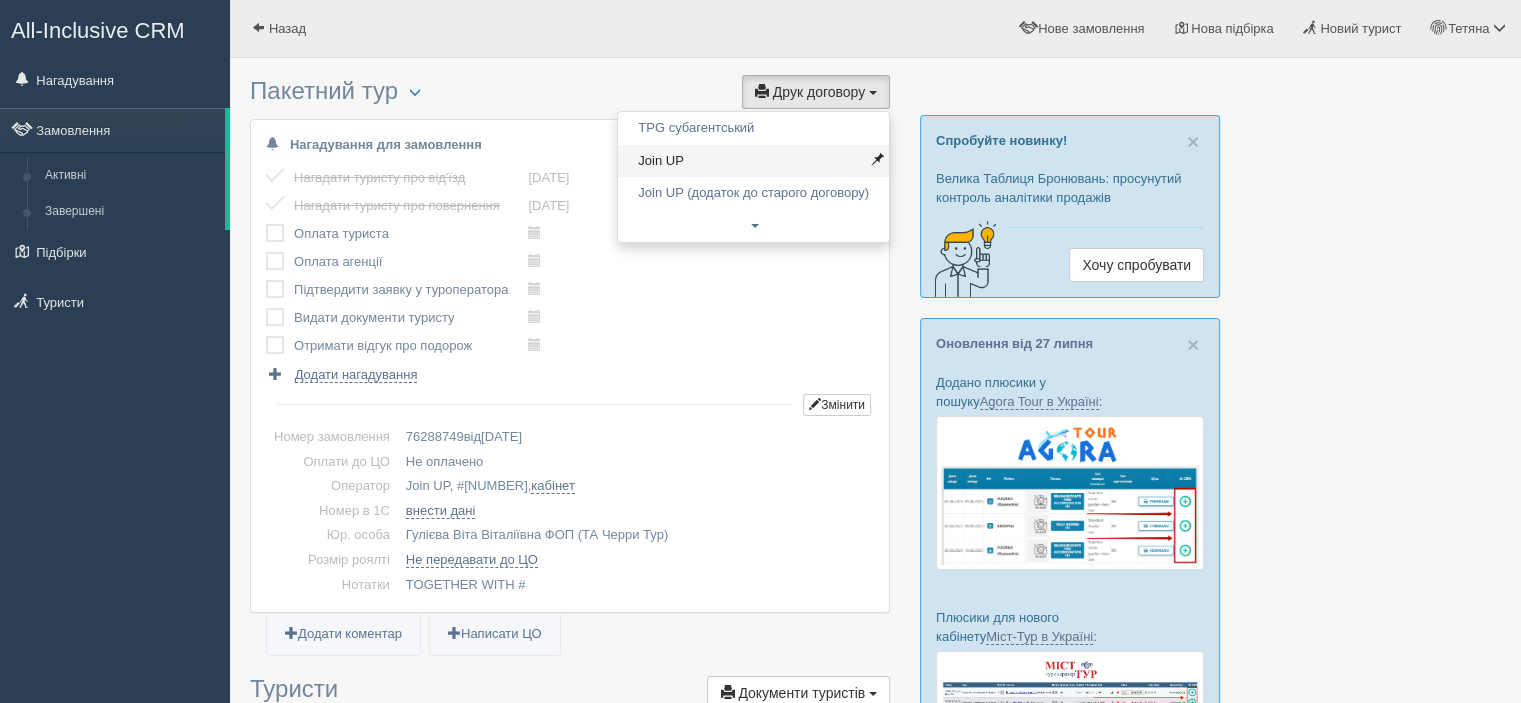 click on "Join UP" at bounding box center [753, 161] 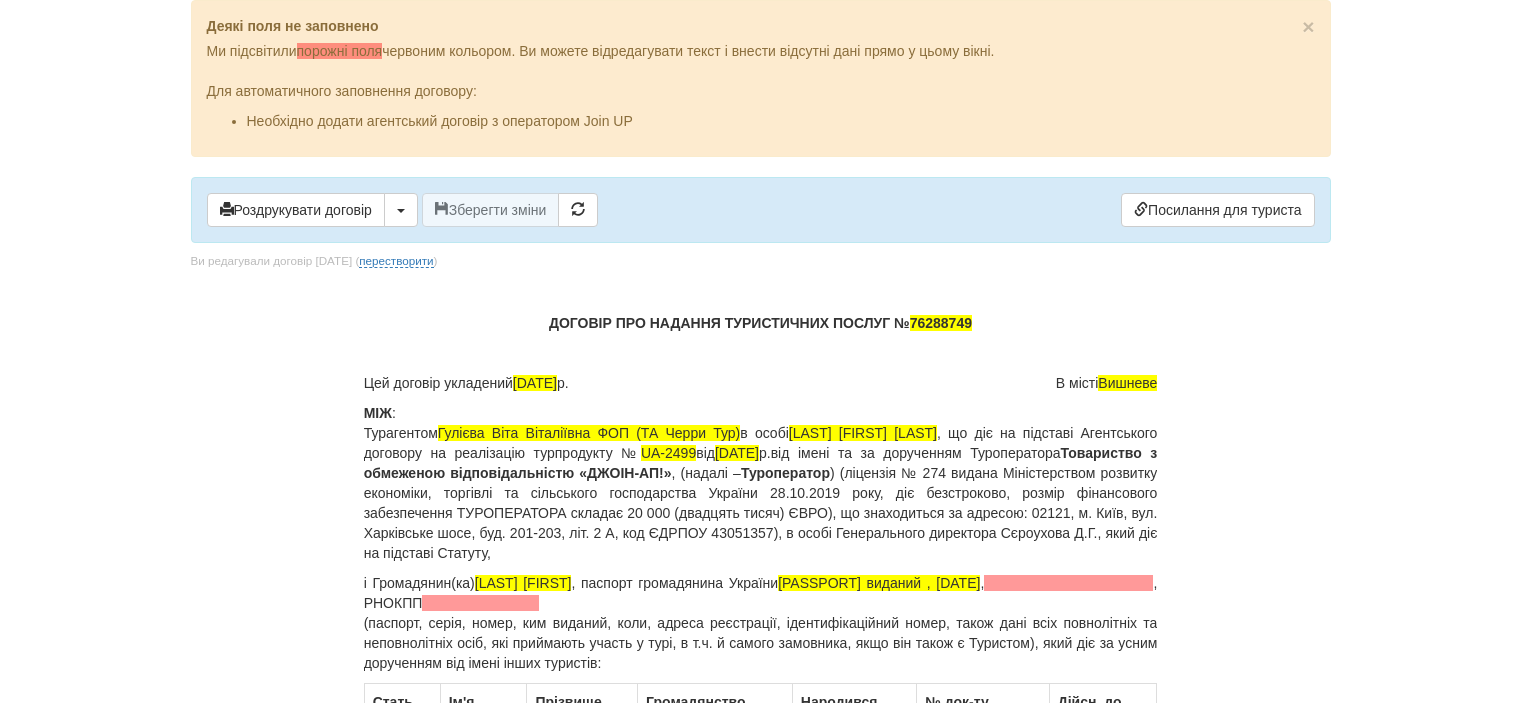 scroll, scrollTop: 0, scrollLeft: 0, axis: both 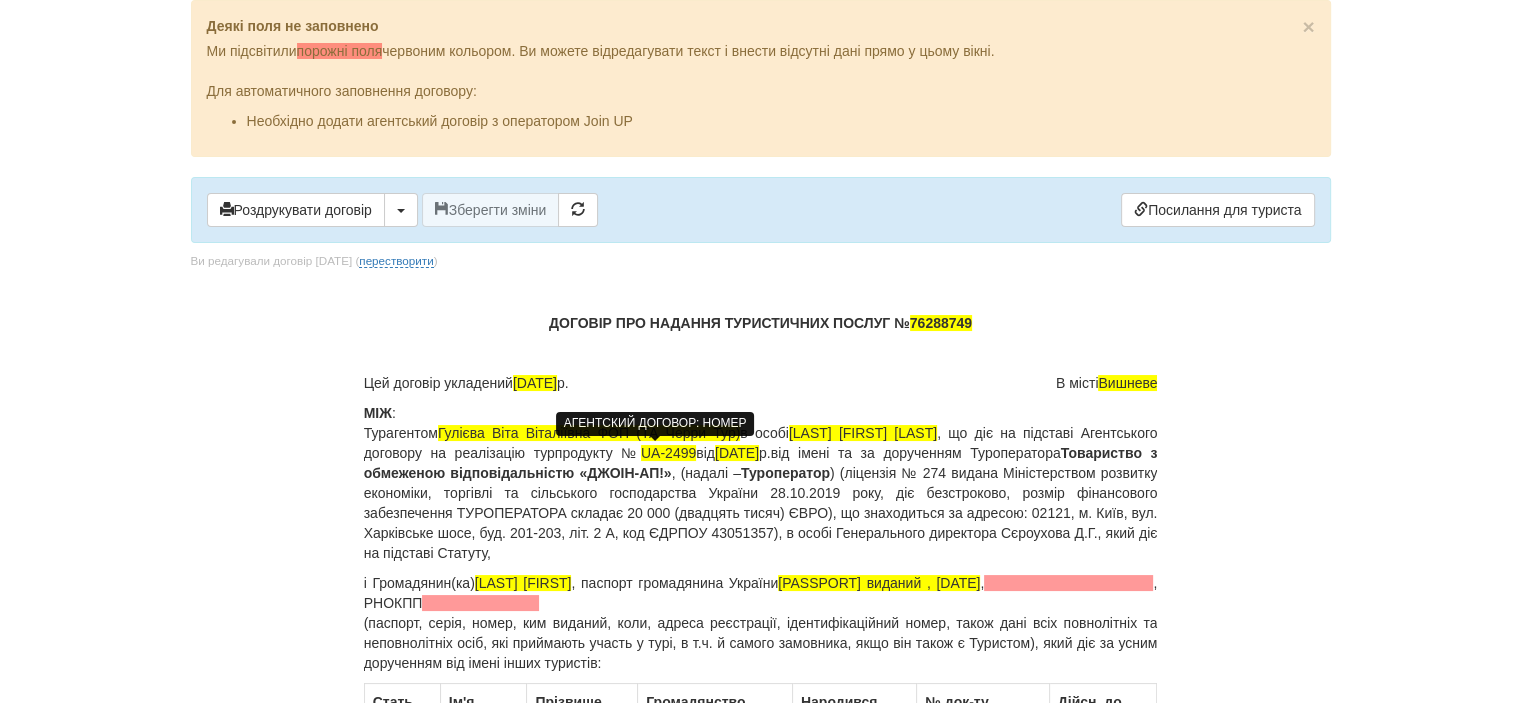 click on "UA-2499" at bounding box center (668, 453) 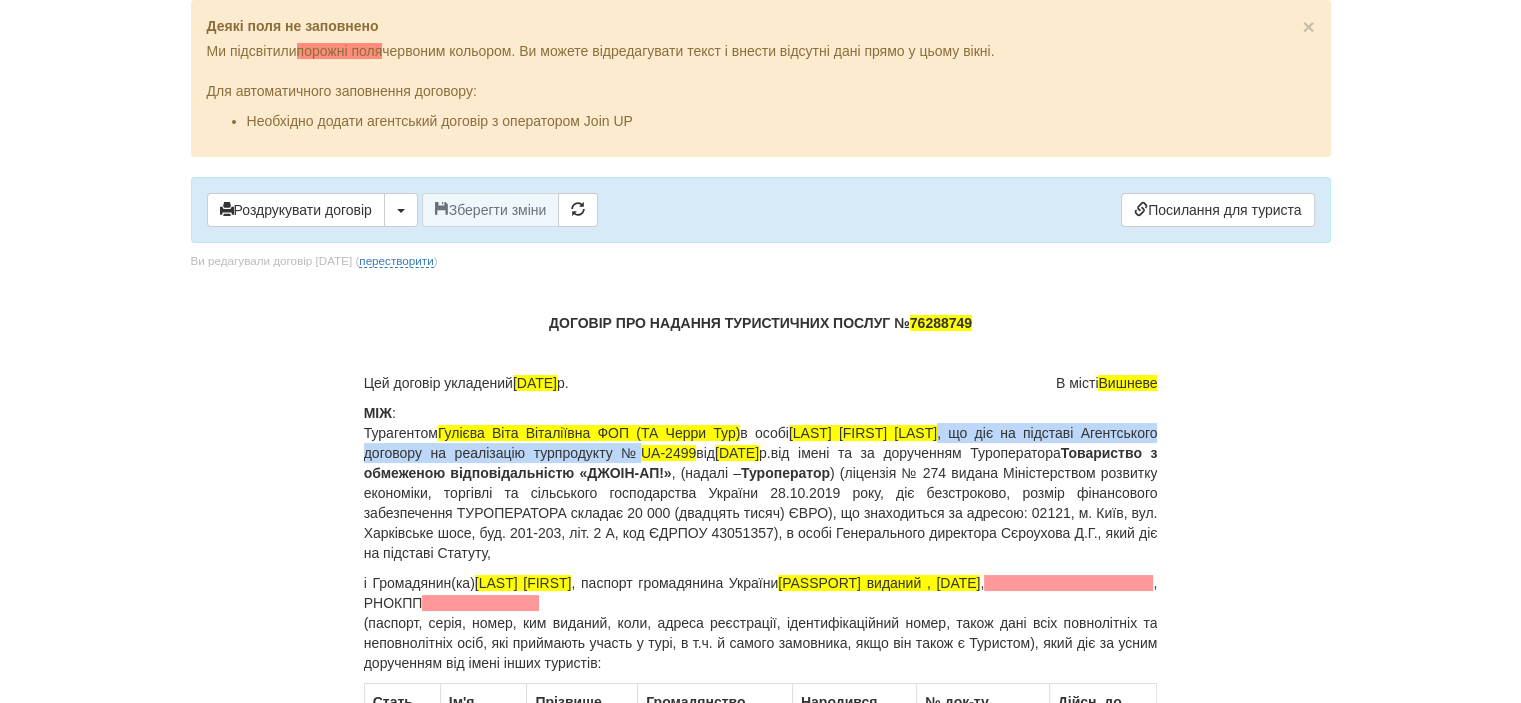 copy on ", що діє на підставі Агентського договору на реалізацію турпродукту №" 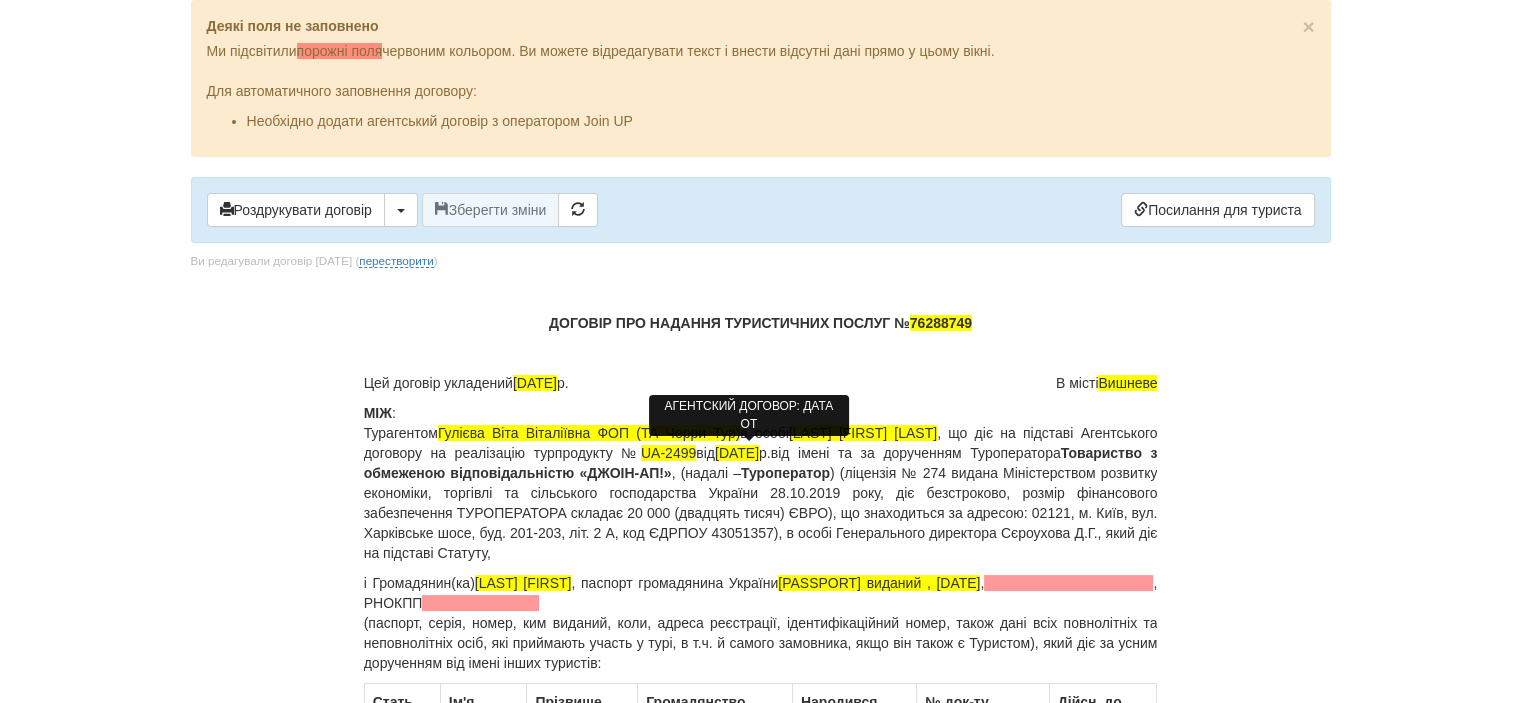 click on "[DATE]" at bounding box center [737, 453] 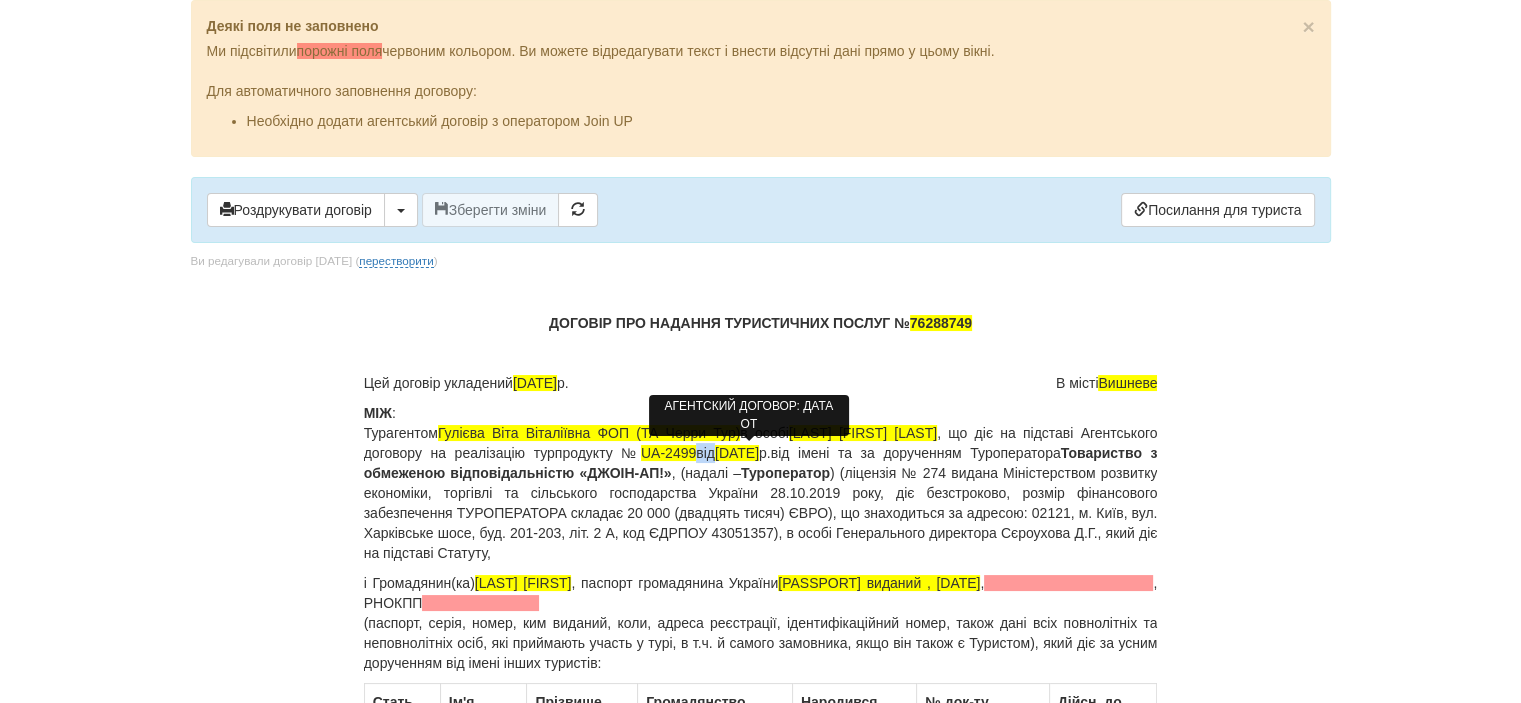 copy on "від" 